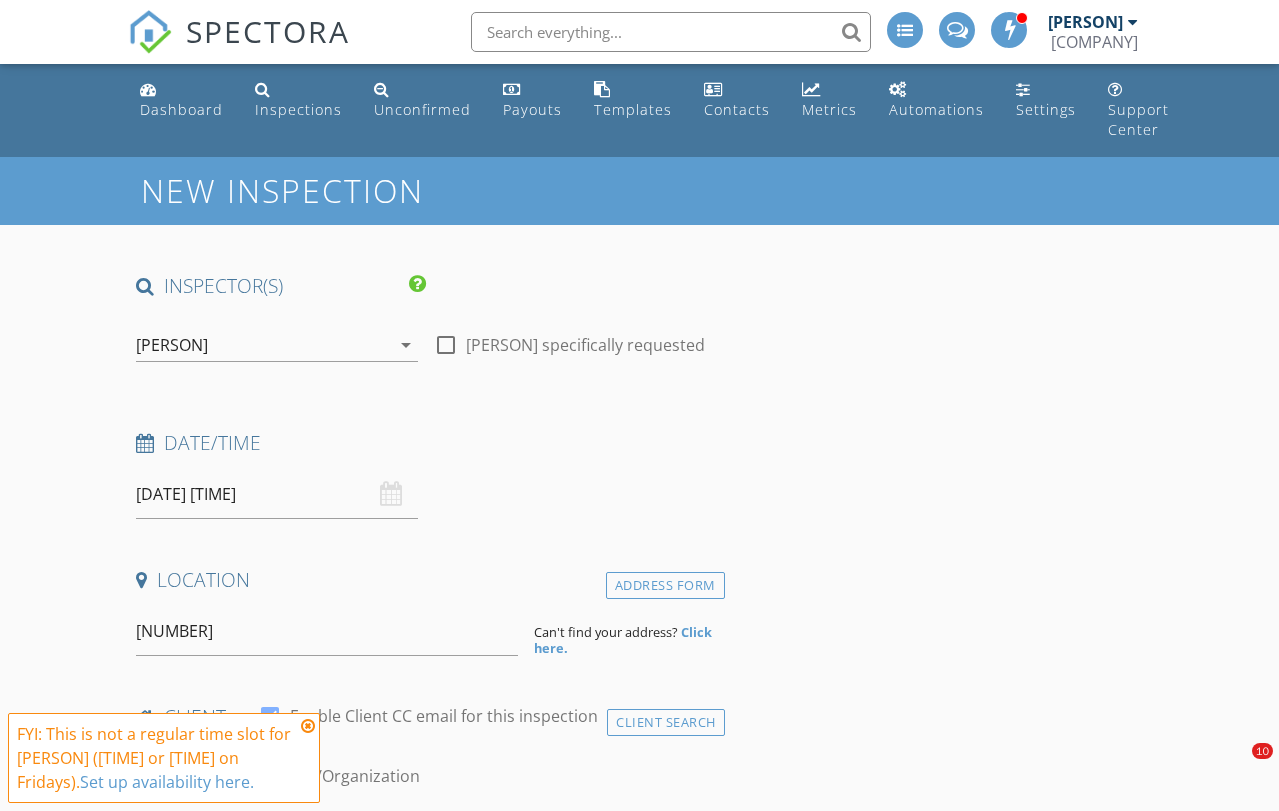 scroll, scrollTop: 286, scrollLeft: 0, axis: vertical 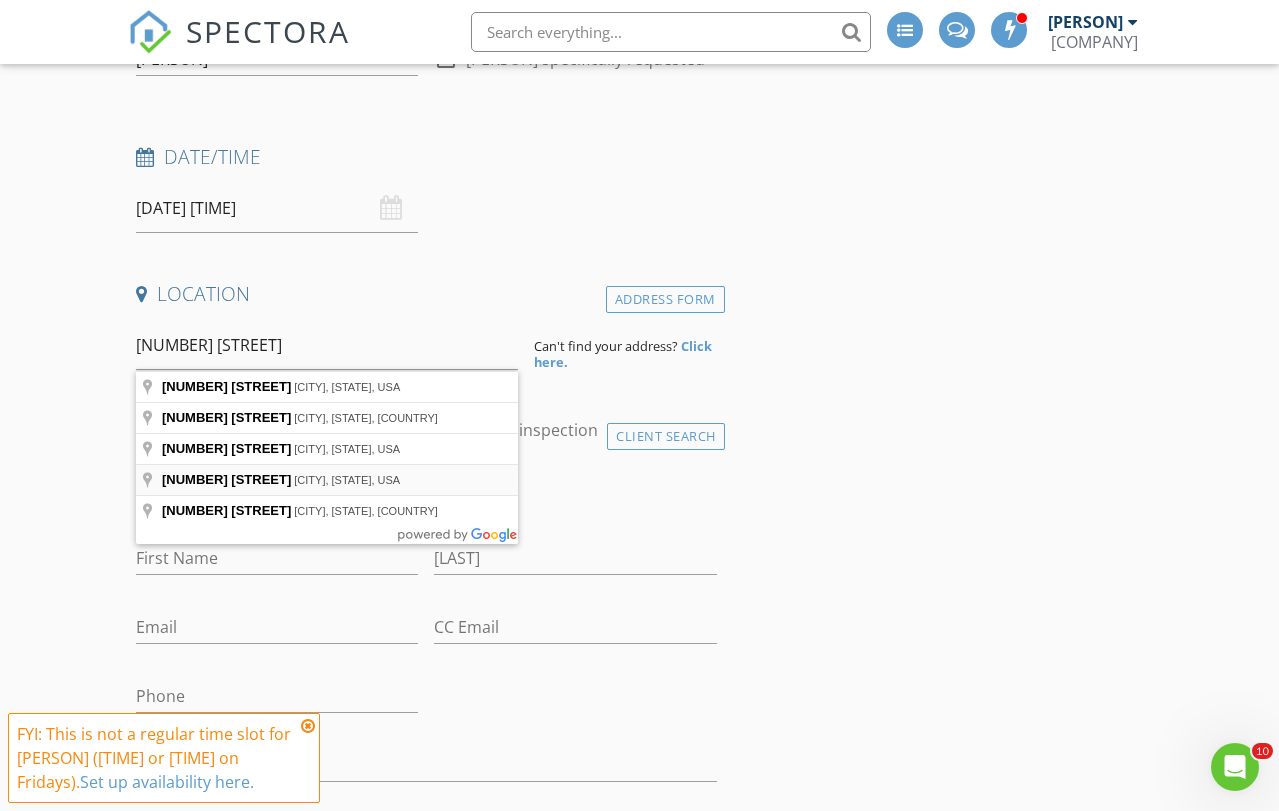 type on "[NUMBER] [STREET]" 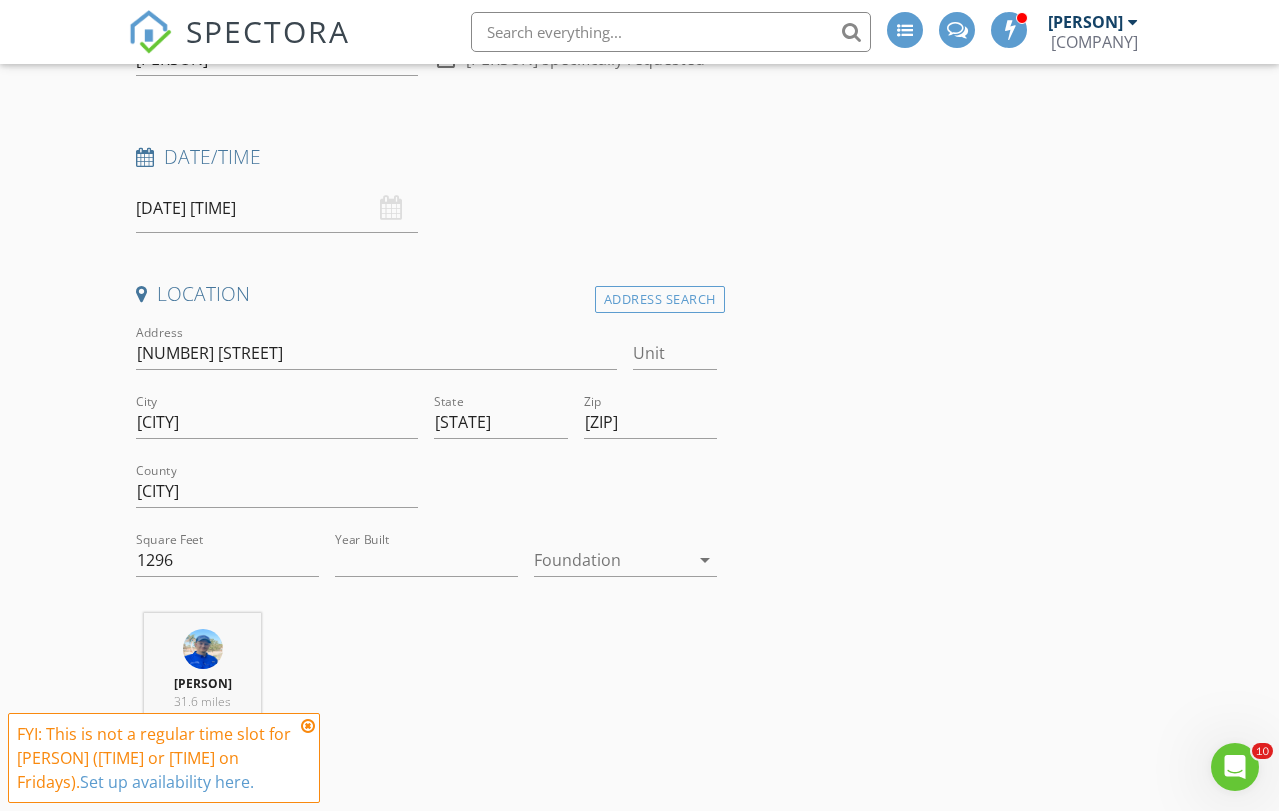 click at bounding box center [611, 560] 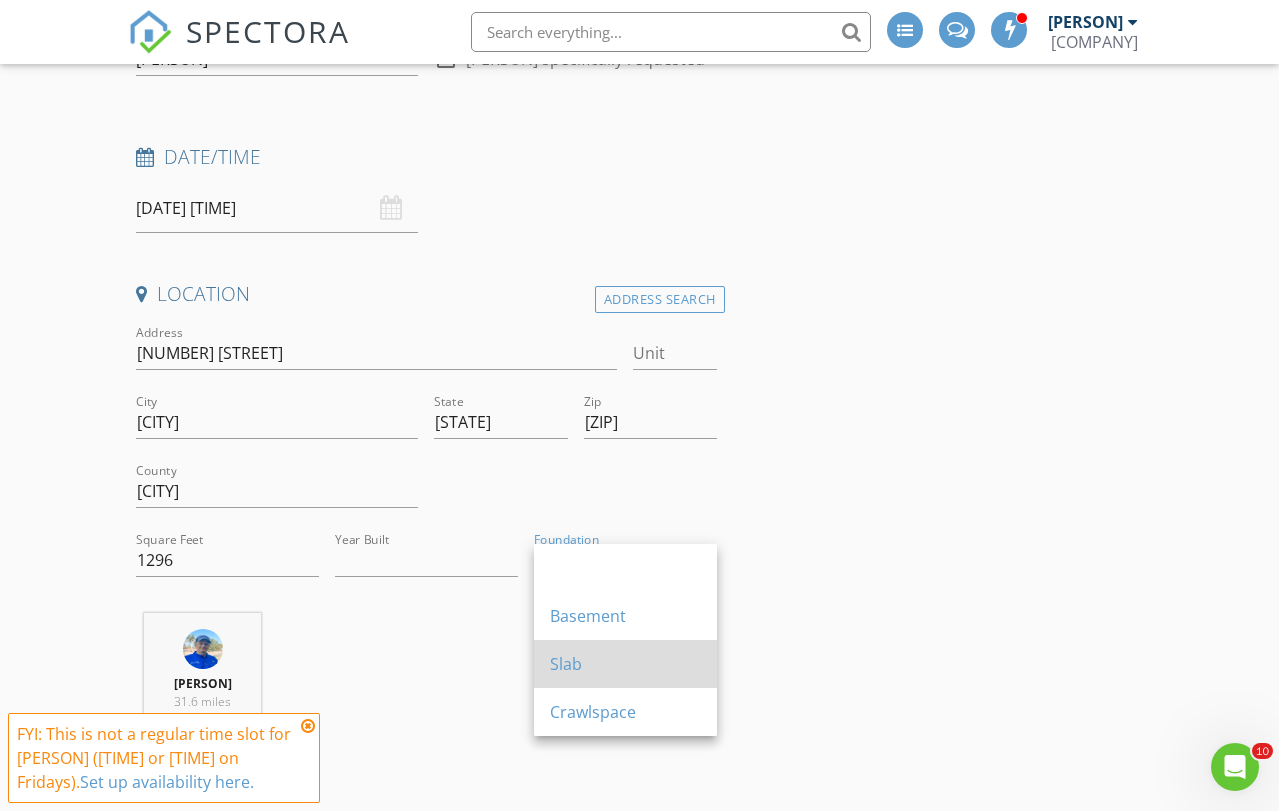 click on "Slab" at bounding box center [625, 568] 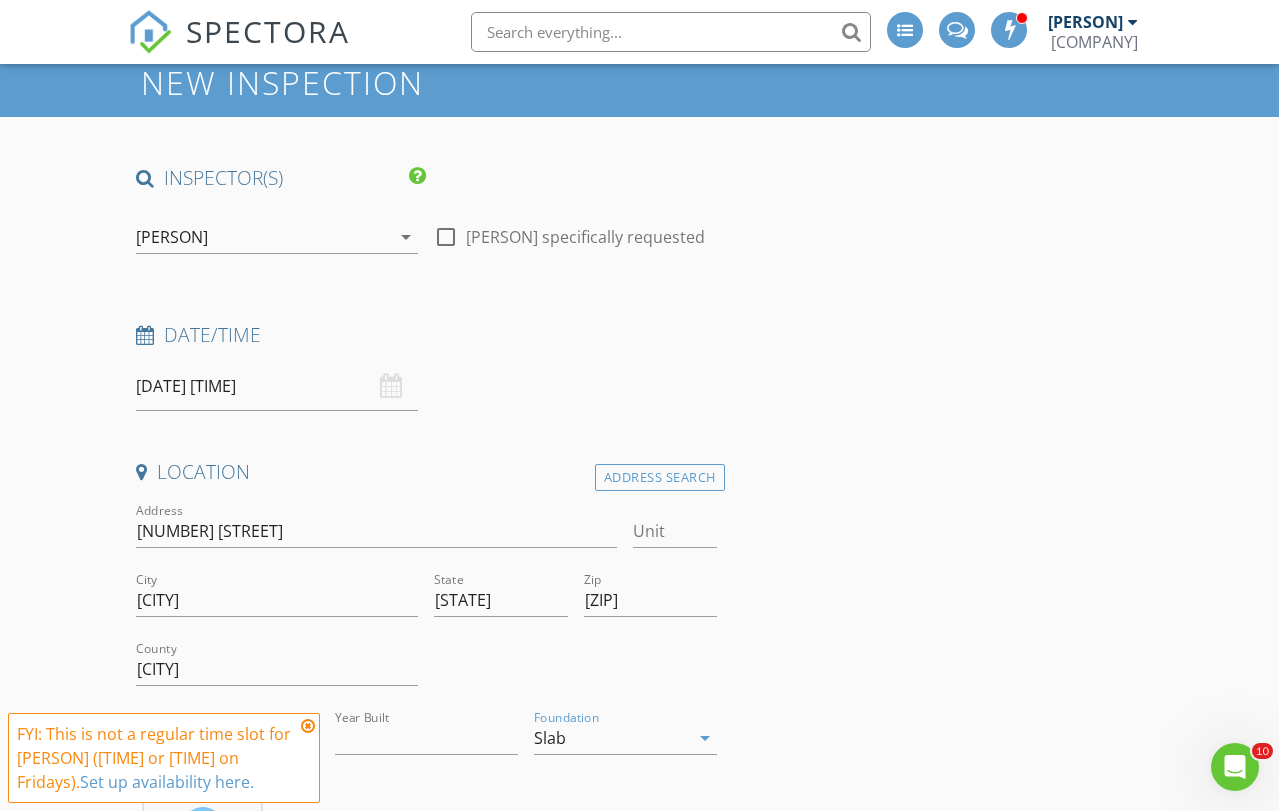 scroll, scrollTop: 105, scrollLeft: 0, axis: vertical 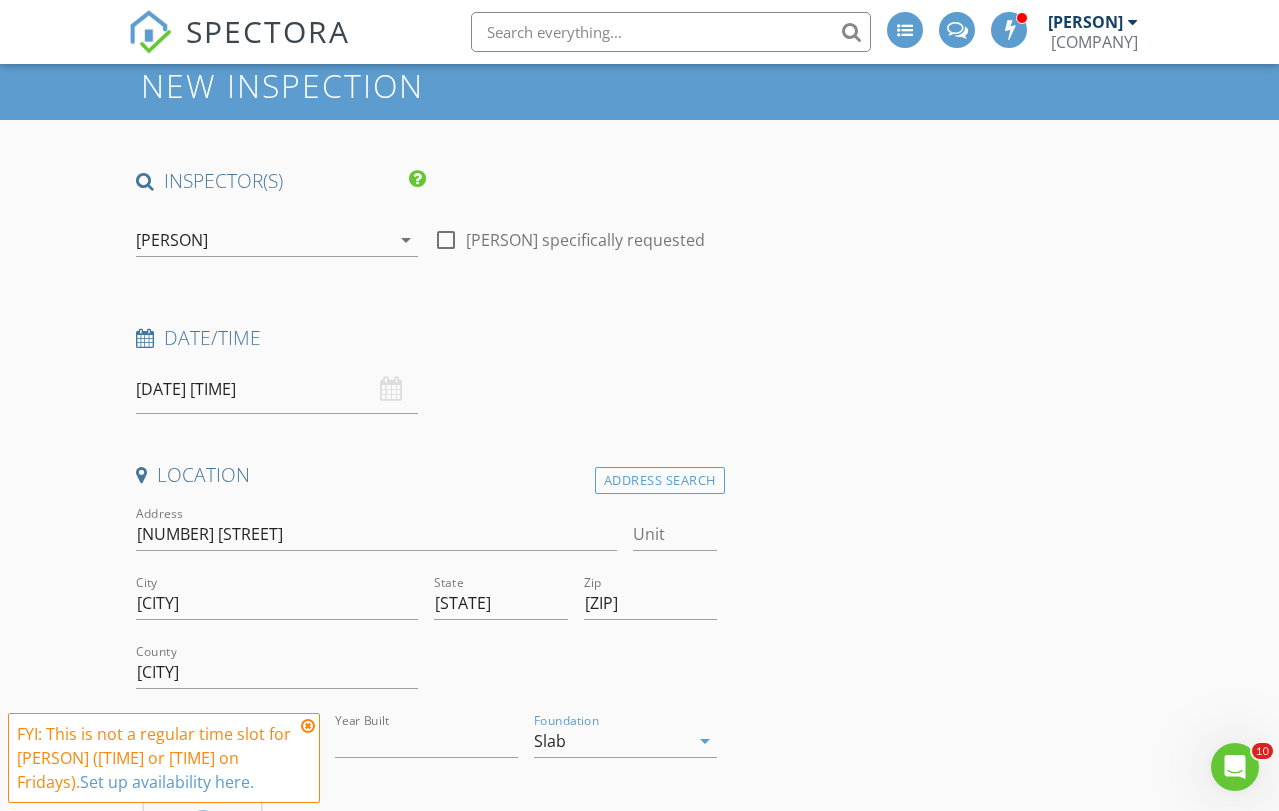 click on "07/04/2025 12:00 AM" at bounding box center (277, 389) 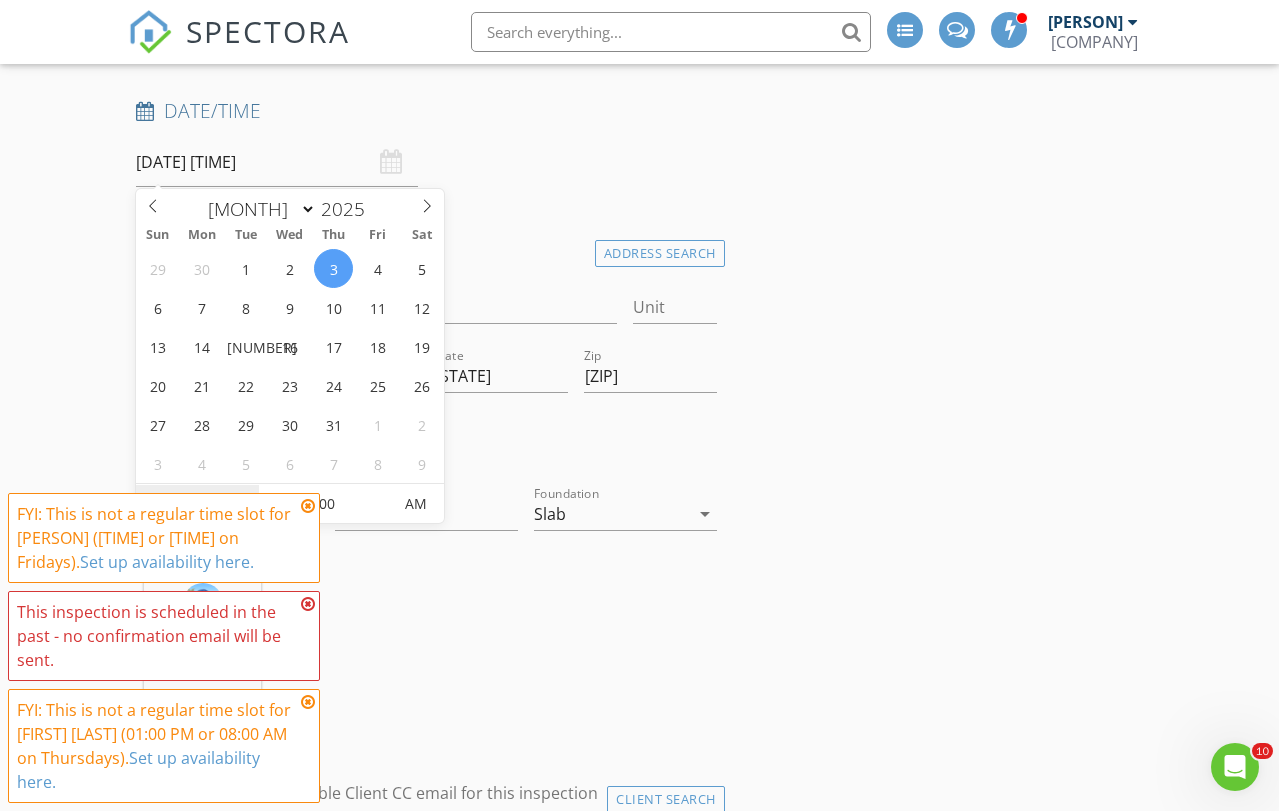 scroll, scrollTop: 335, scrollLeft: 0, axis: vertical 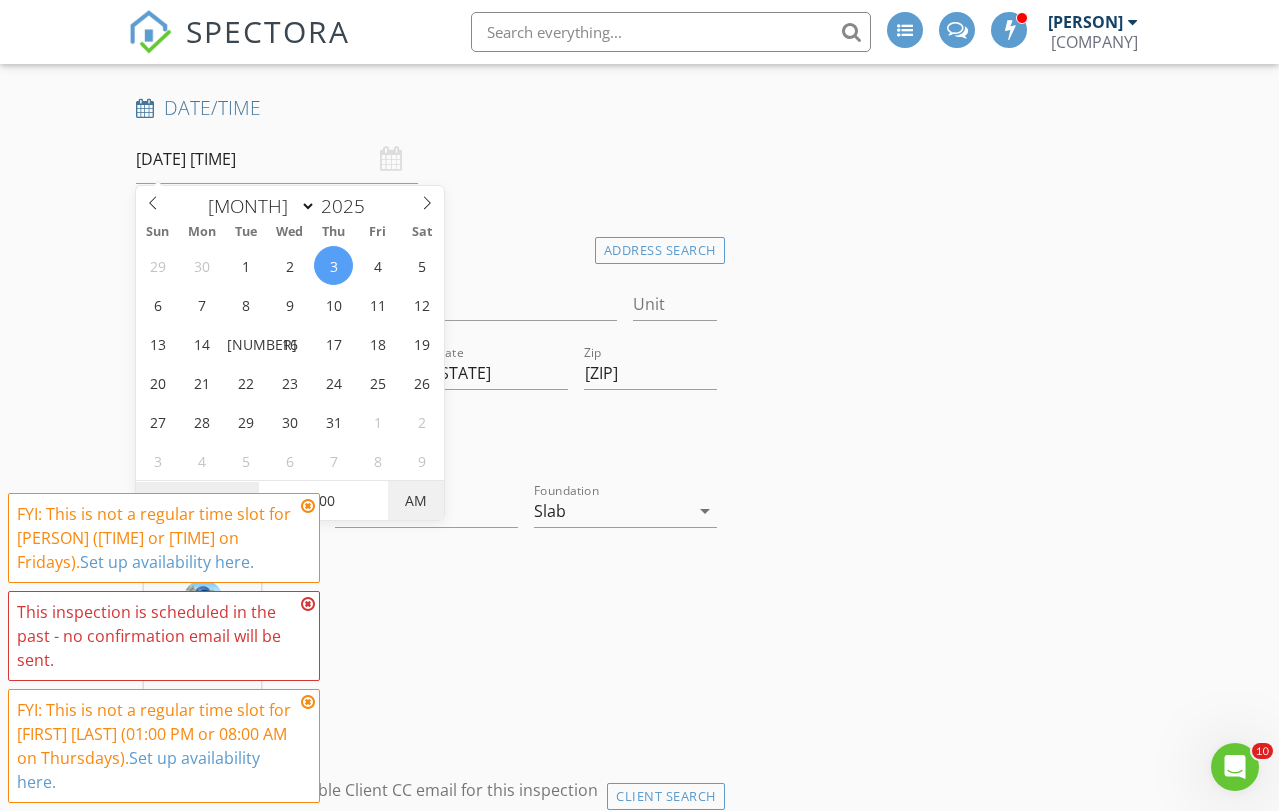 click on "AM" at bounding box center [415, 501] 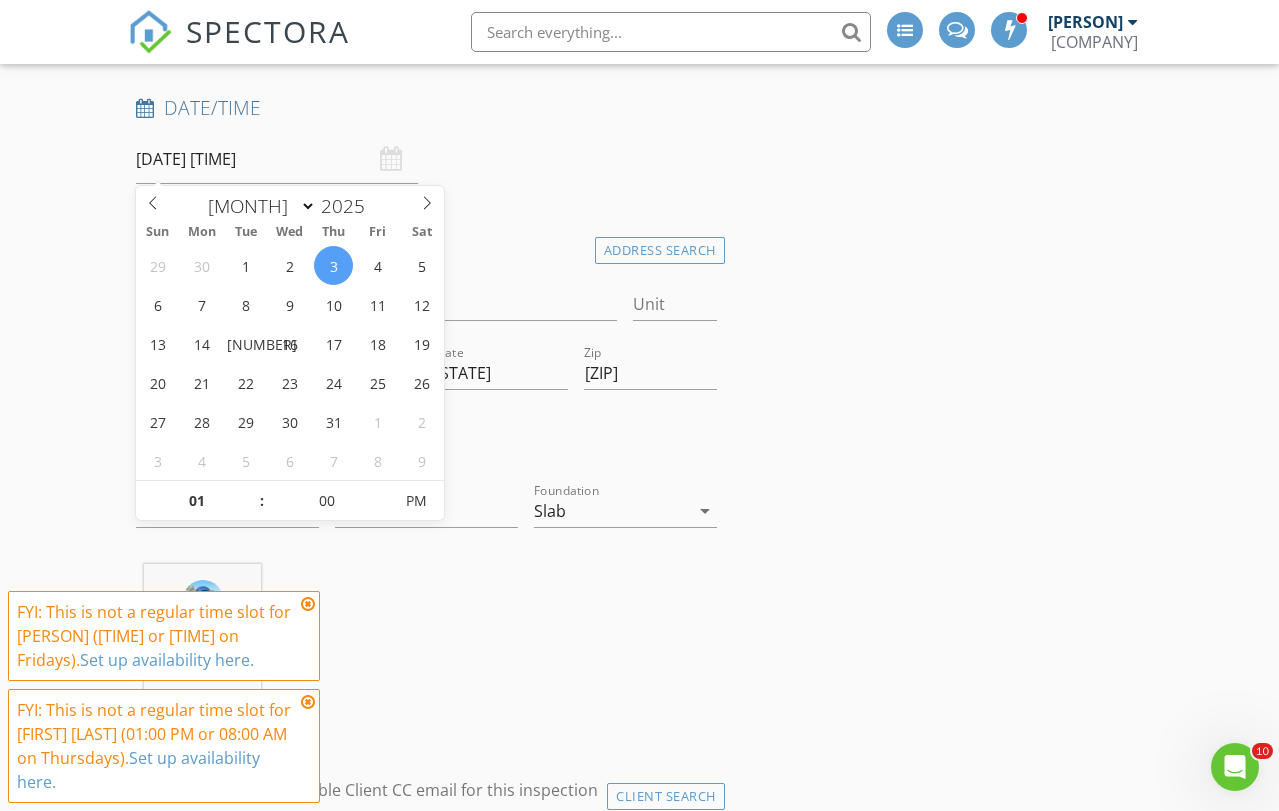 click at bounding box center [575, 444] 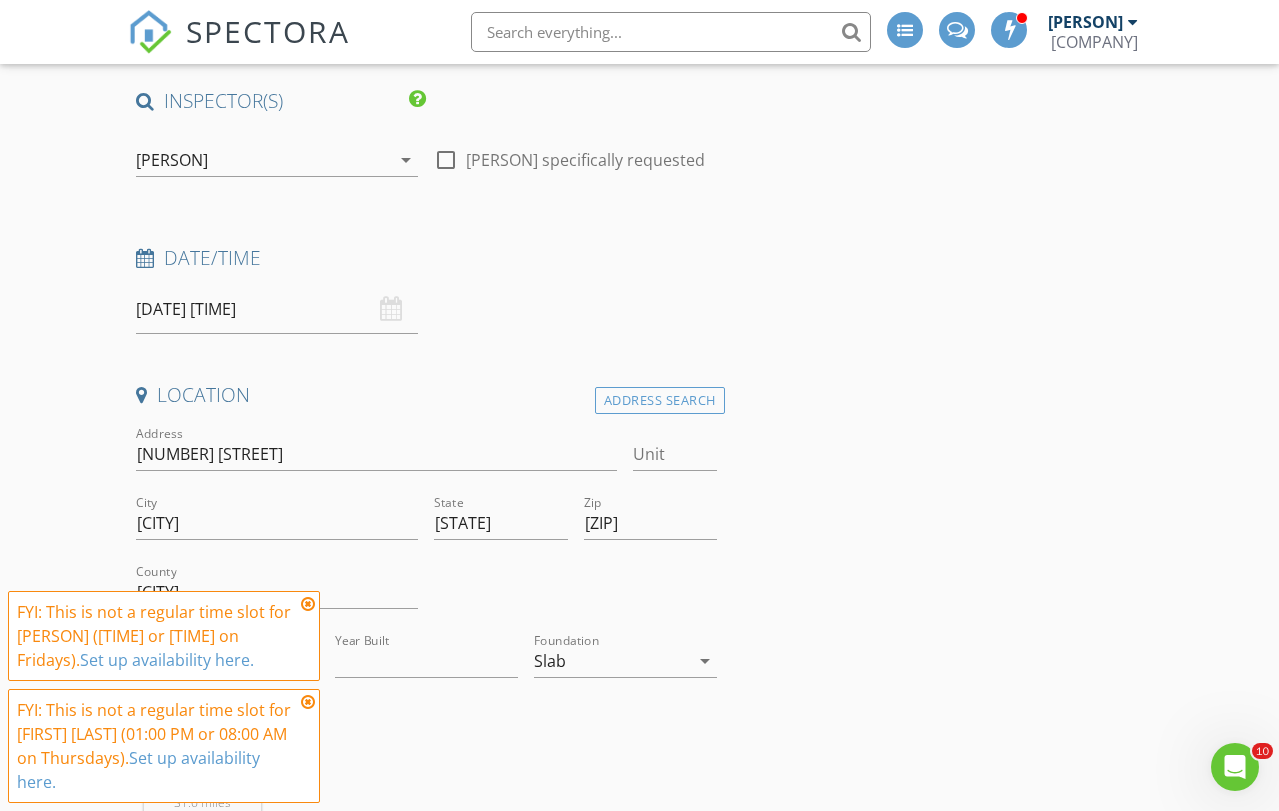 scroll, scrollTop: 181, scrollLeft: 0, axis: vertical 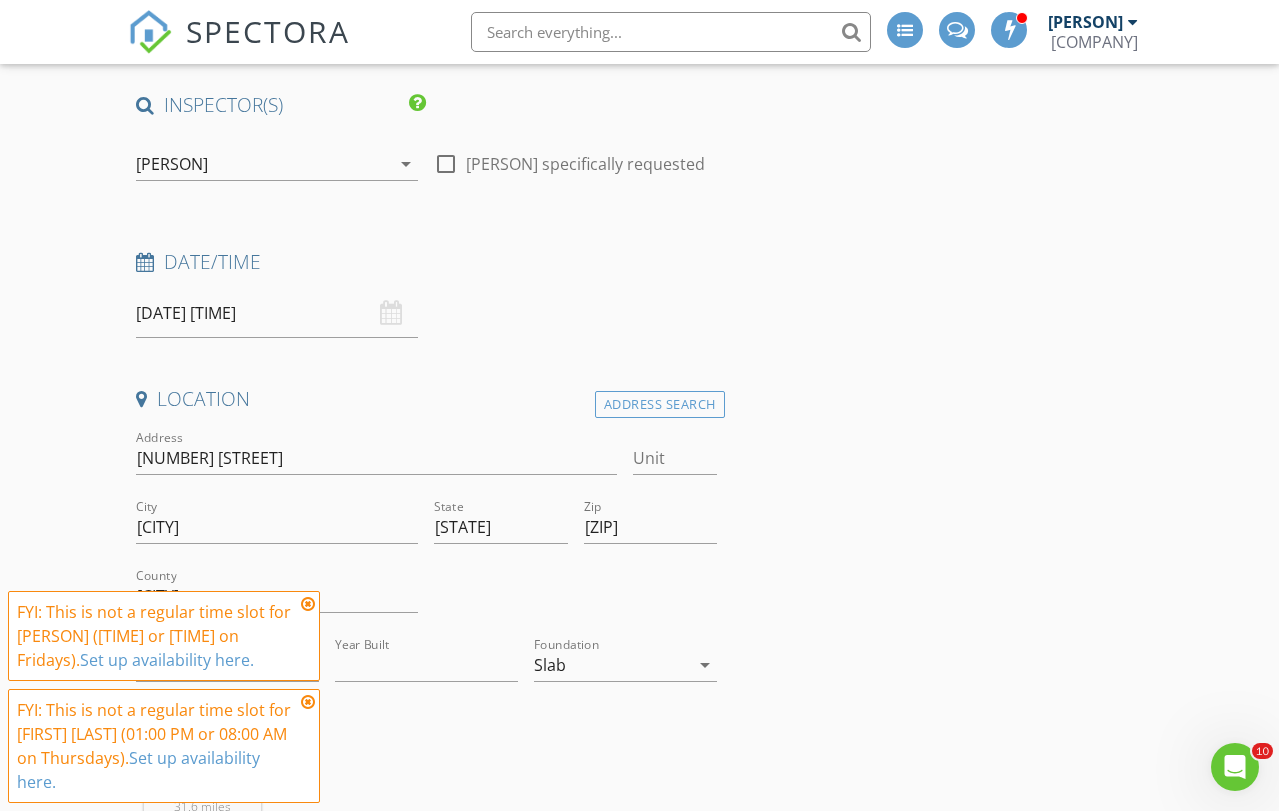 click on "[FIRST] [LAST]" at bounding box center (263, 164) 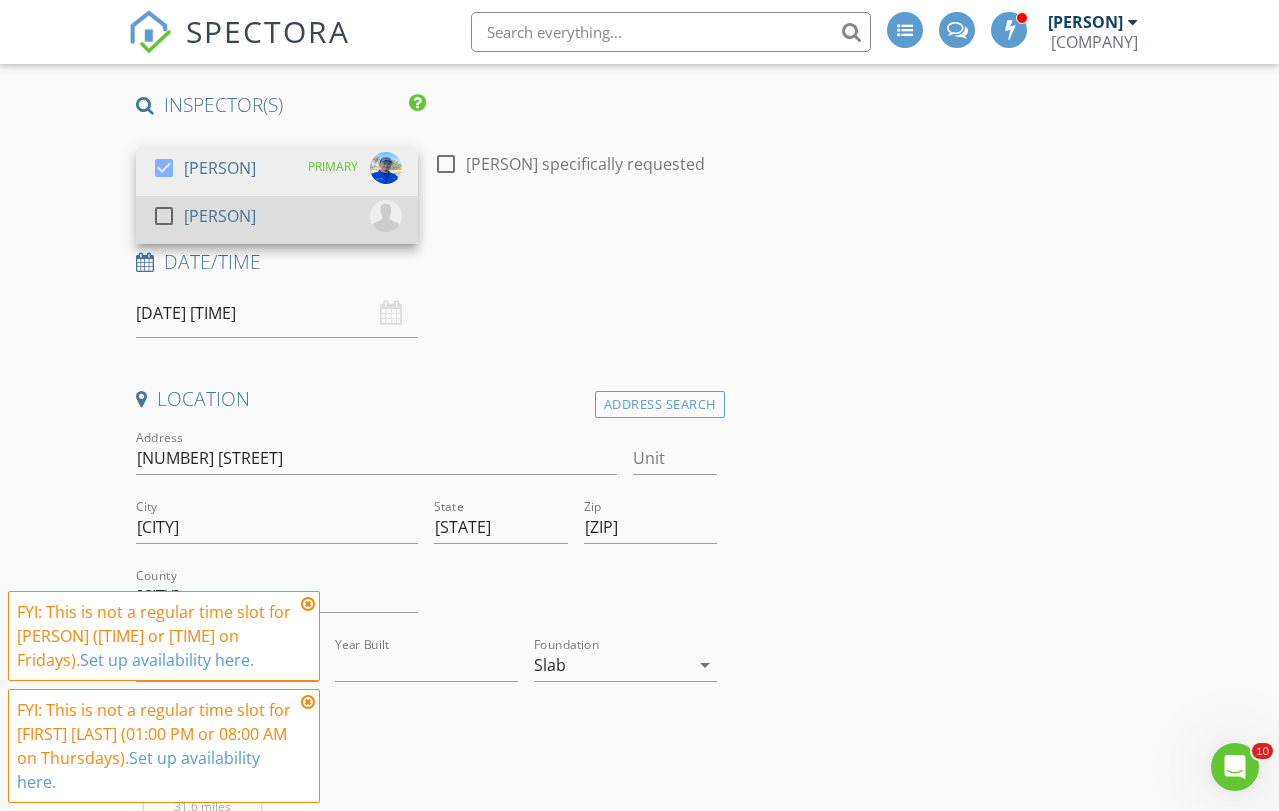 click on "check_box_outline_blank" at bounding box center (168, 168) 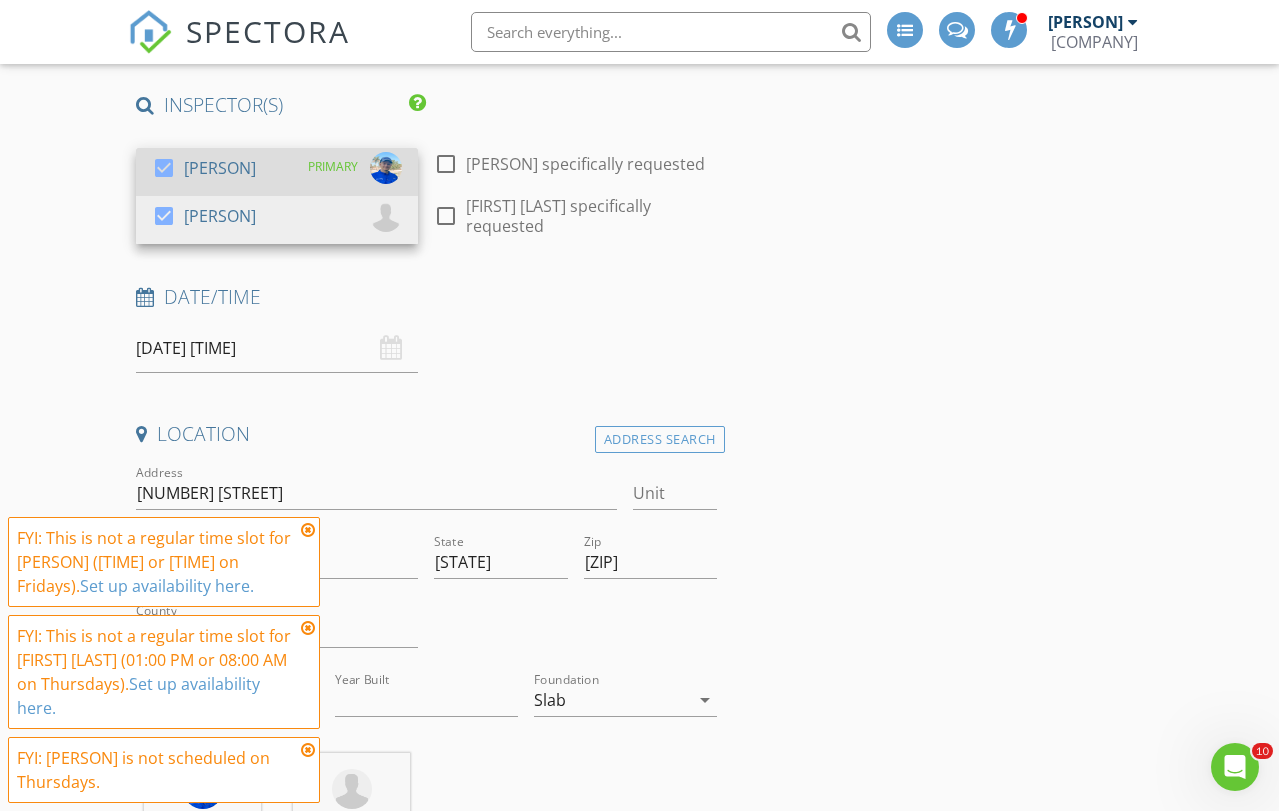 click at bounding box center (164, 168) 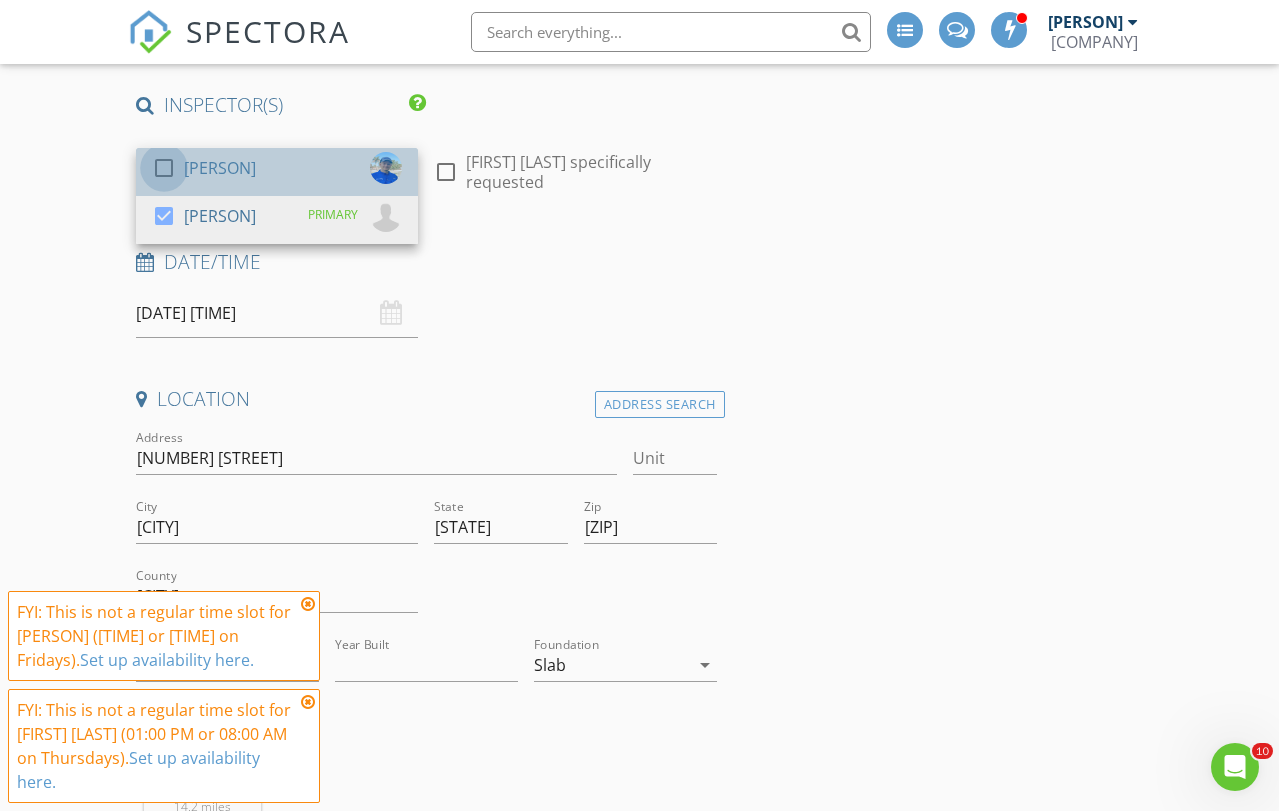 click at bounding box center [164, 168] 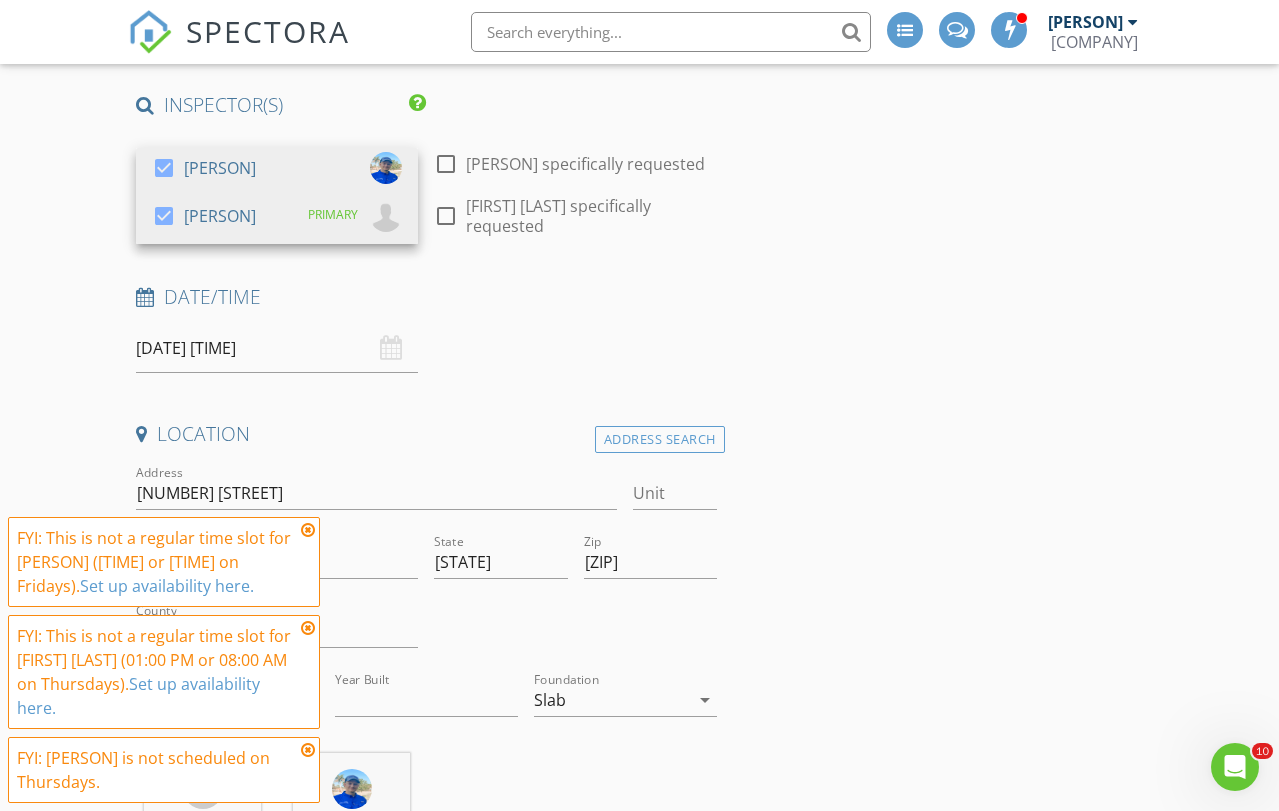 click on "New Inspection
INSPECTOR(S)
check_box   Erik Edison     check_box   Omar Rodriguez   PRIMARY   Omar Rodriguez,  Erik Edison arrow_drop_down   check_box_outline_blank Erik Edison specifically requested check_box_outline_blank Omar Rodriguez specifically requested
Date/Time
07/03/2025 1:00 PM
Location
Address Search       Address 418 NW 13th Ave   Unit   City Boynton Beach   State FL   Zip 33435   County Palm Beach     Square Feet 1296   Year Built 1992   Foundation Slab arrow_drop_down     Omar Rodriguez     14.2 miles     (25 minutes)         Erik Edison     14.2 miles     (25 minutes)
client
check_box Enable Client CC email for this inspection   Client Search     check_box_outline_blank Client is a Company/Organization     First Name   Last Name   Email   CC Email   Phone   Address   City   State   Zip     Tags         Notes   Private Notes" at bounding box center (639, 2177) 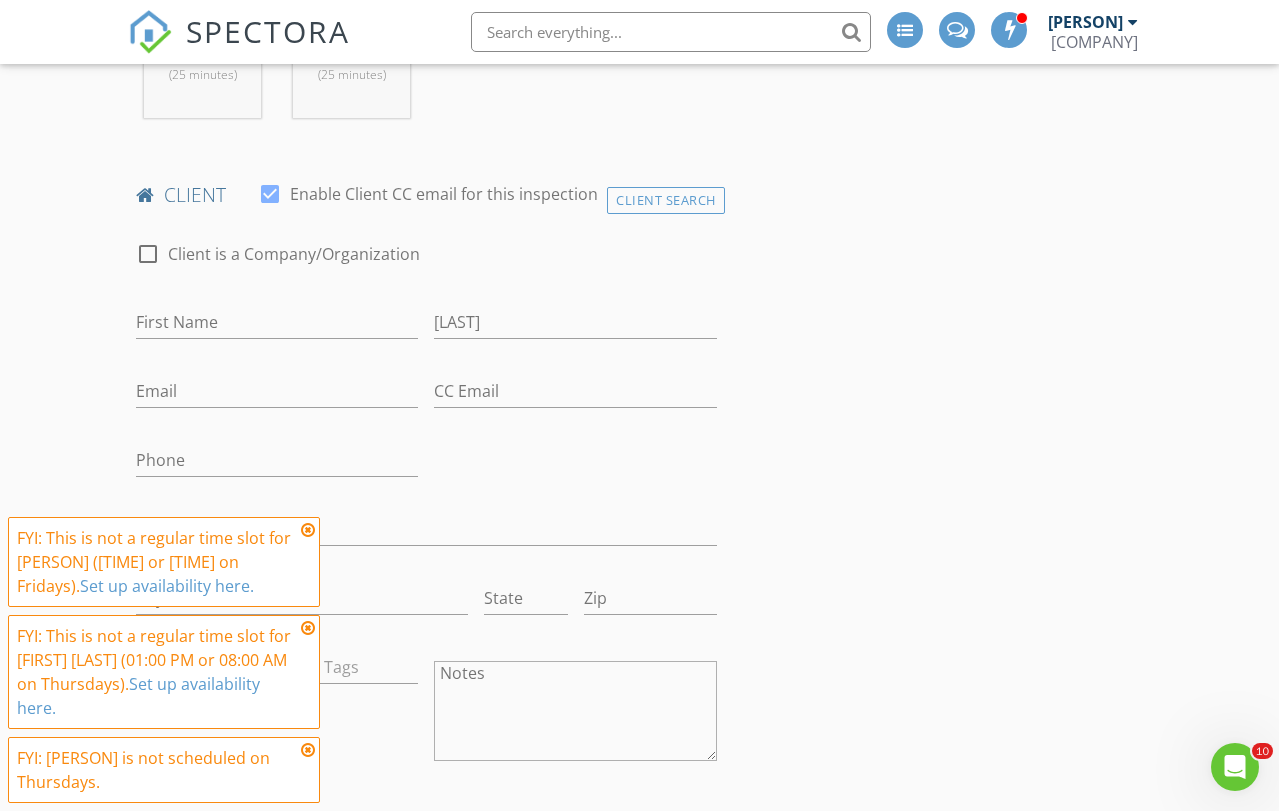 scroll, scrollTop: 1072, scrollLeft: 0, axis: vertical 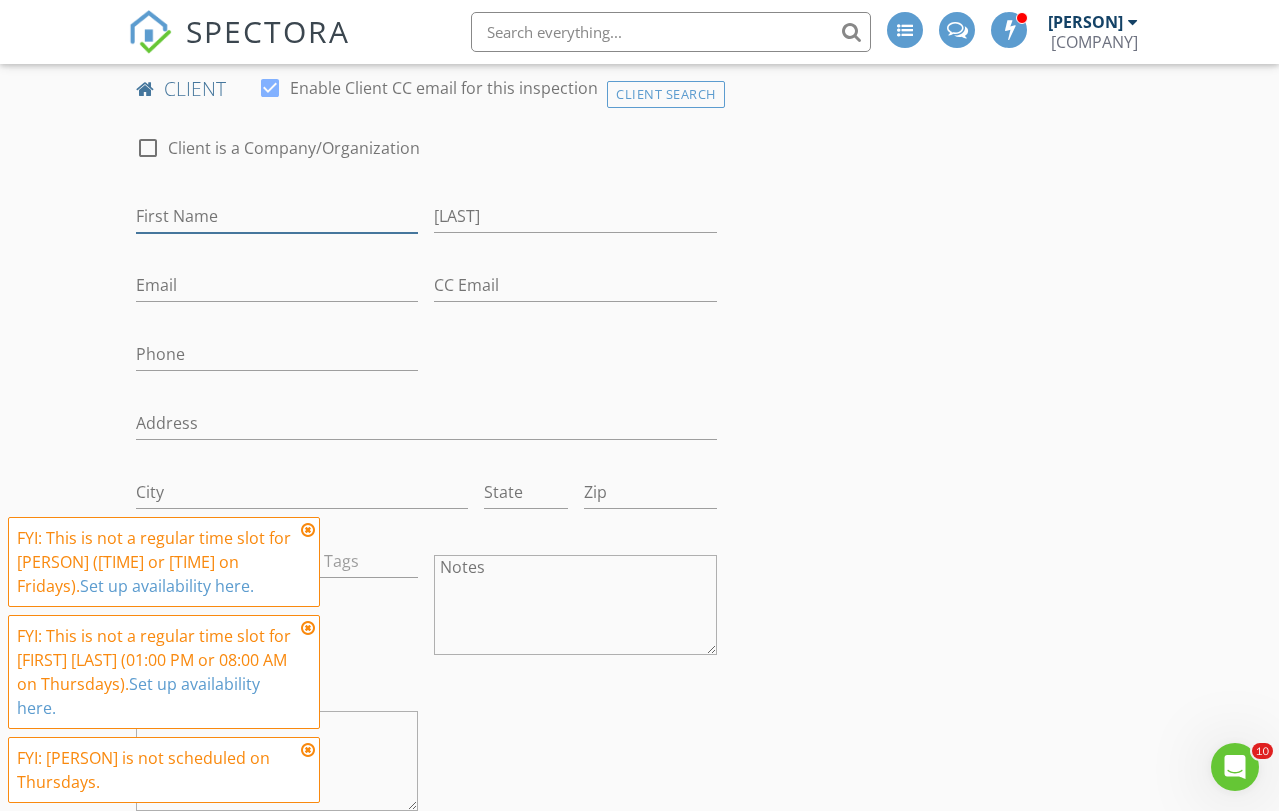 click on "First Name" at bounding box center [277, 216] 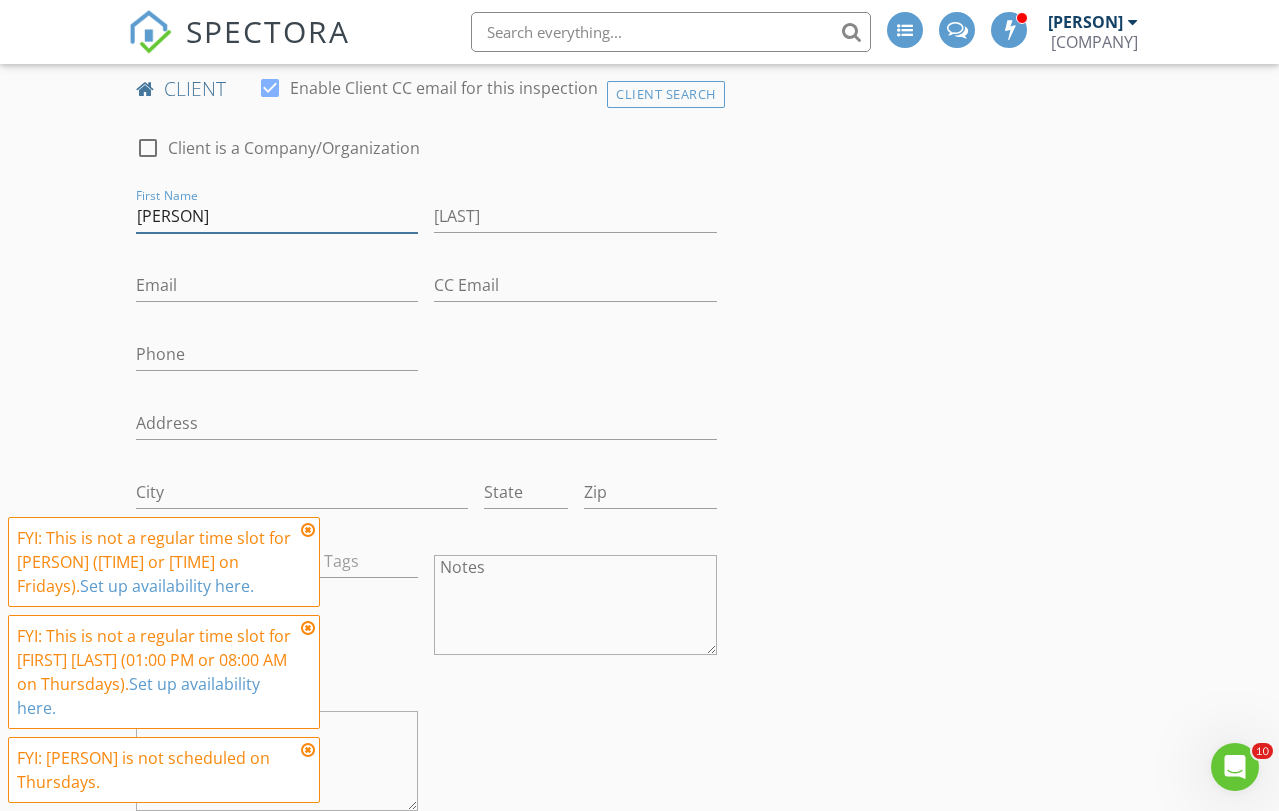 type on "Maureen" 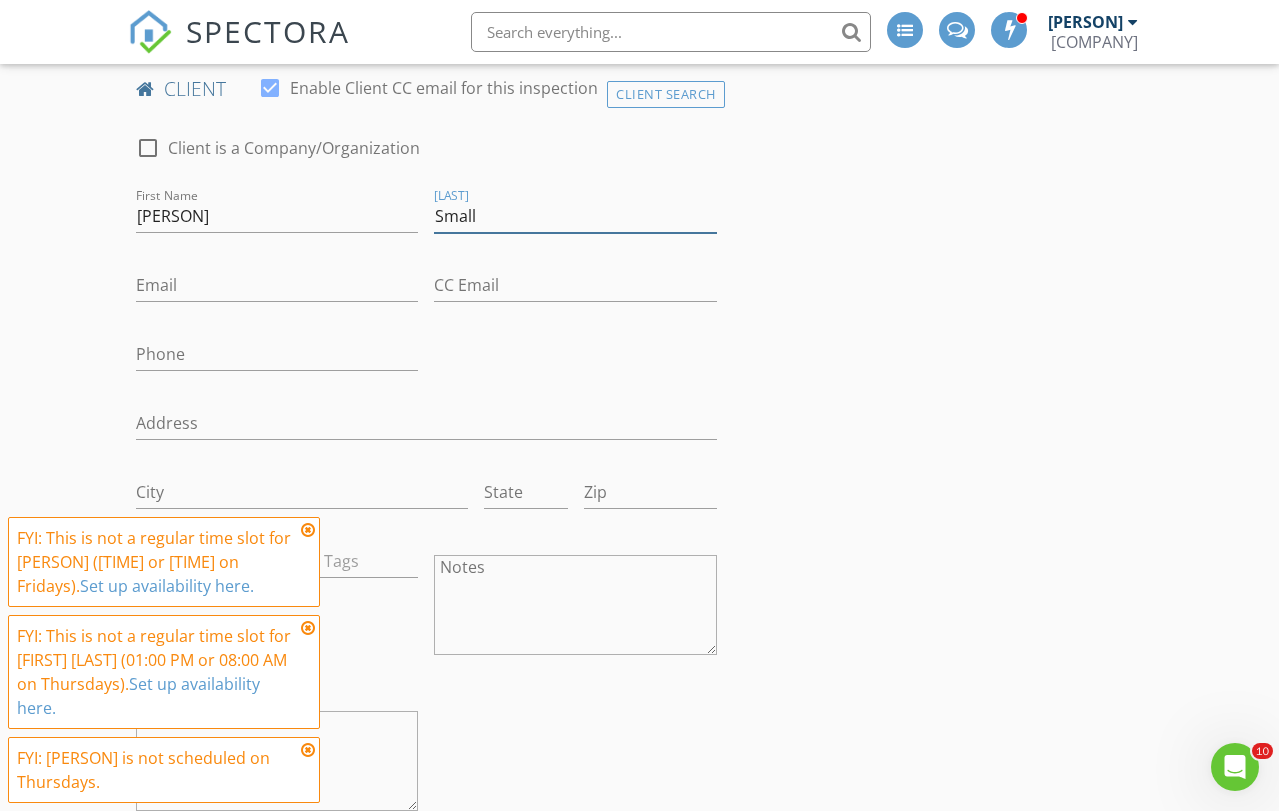 type on "Small" 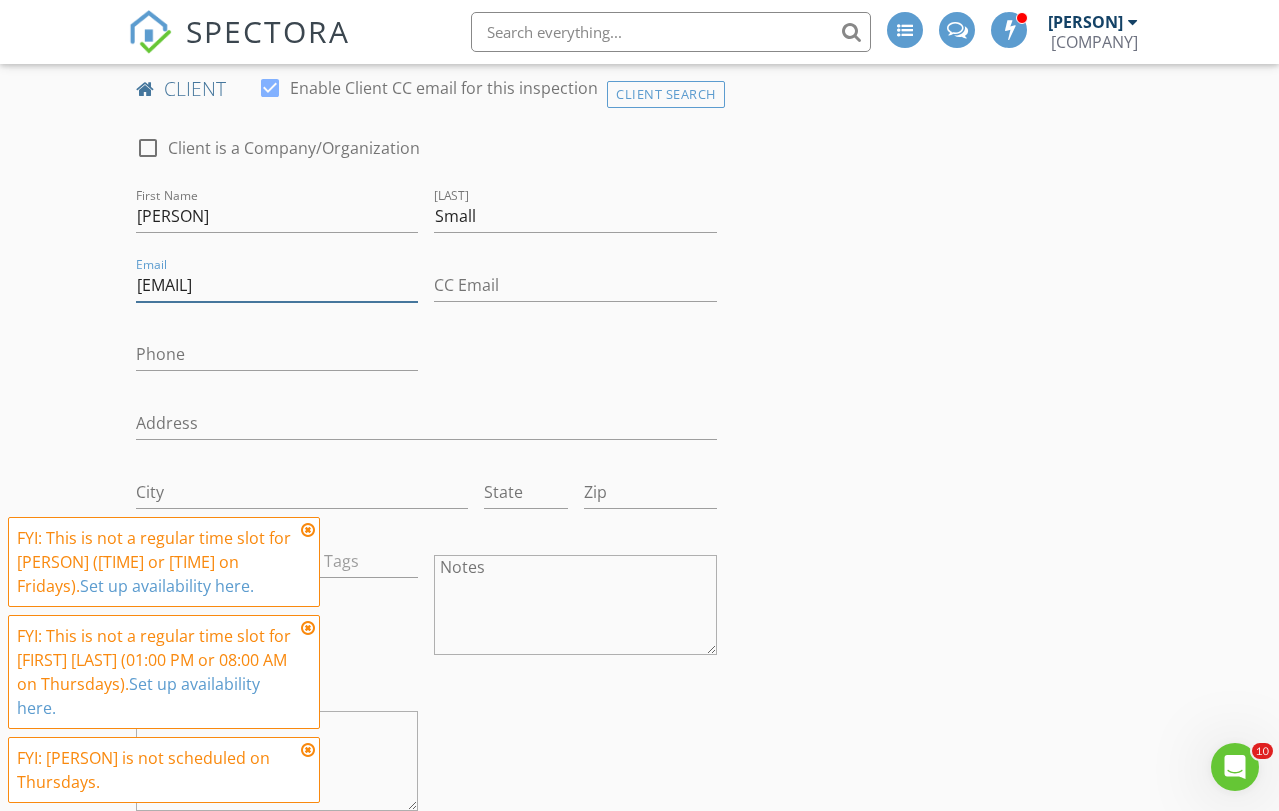 type on "fungyu54@gmail.com" 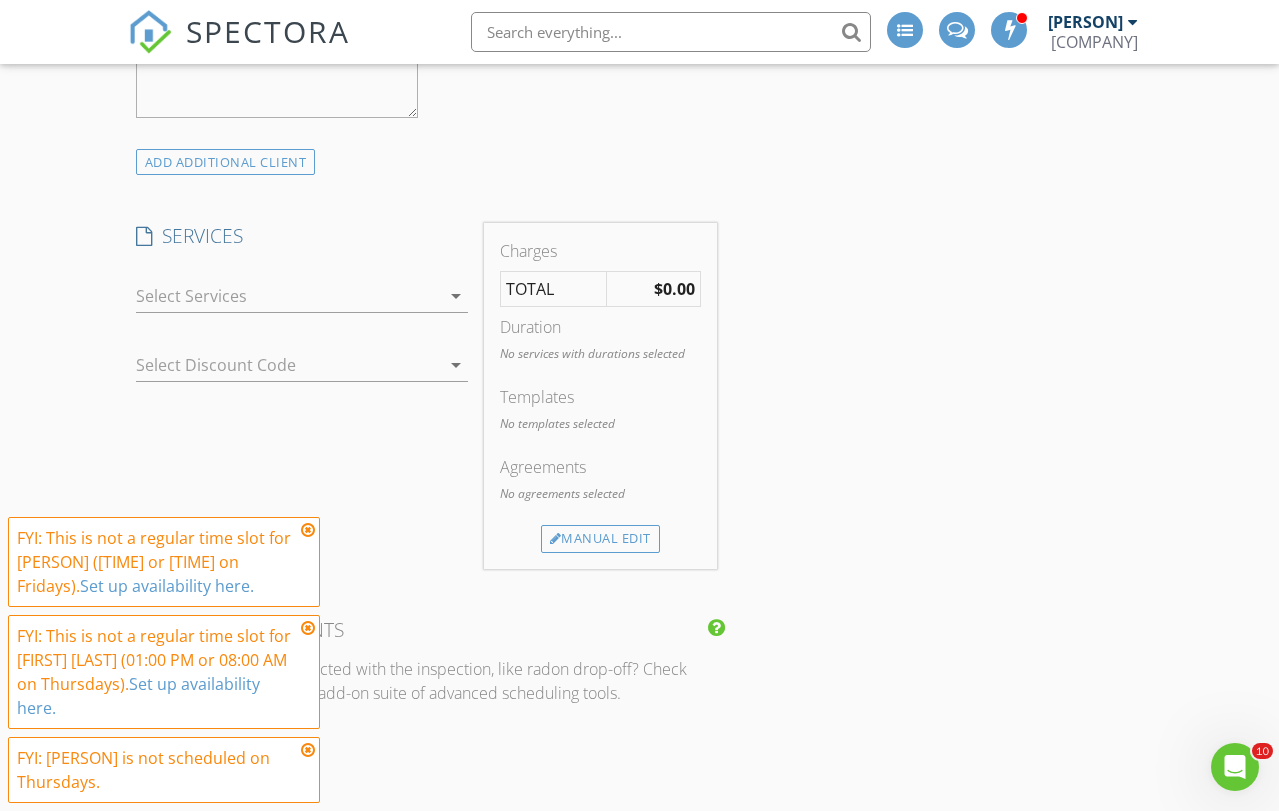 scroll, scrollTop: 1874, scrollLeft: 0, axis: vertical 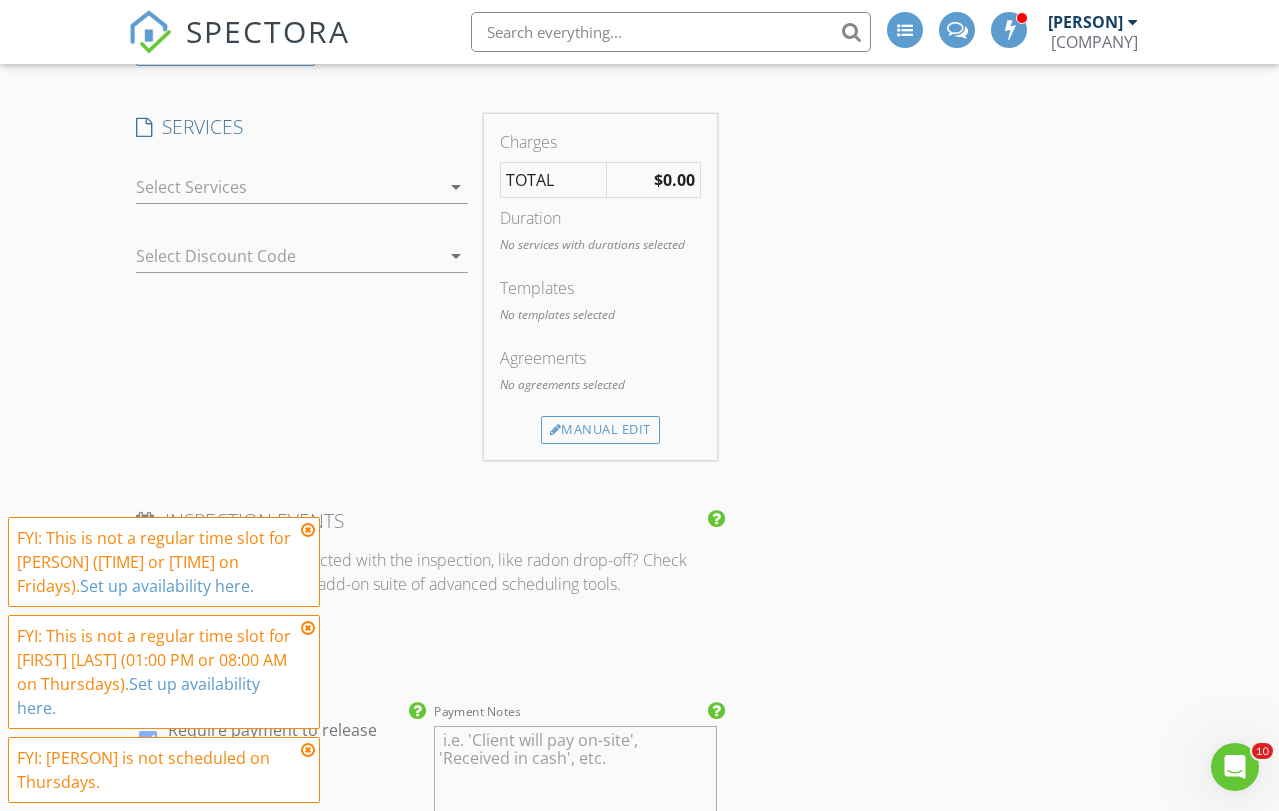 type on "561-358-2889" 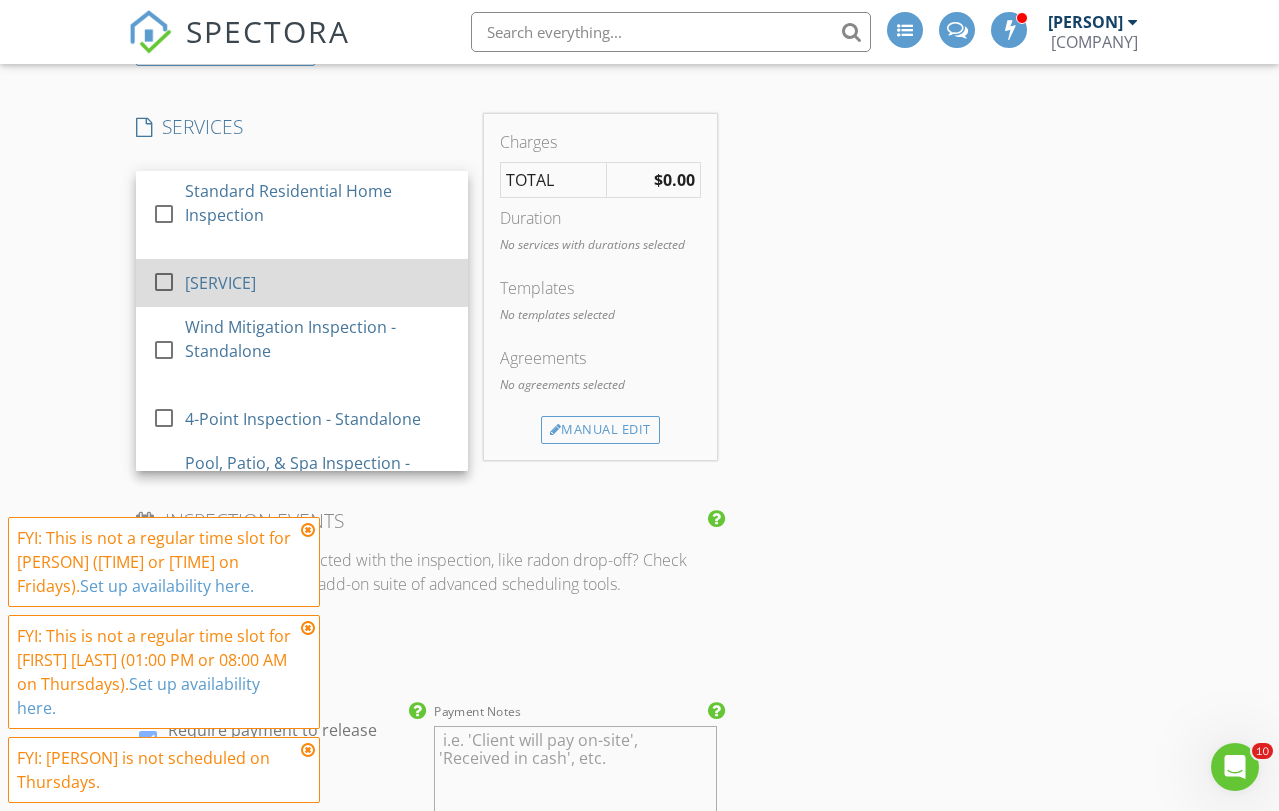 click on "check_box_outline_blank   4-Point/Wind Mitigation Bundle (w/o General Home Inspection)" at bounding box center [302, 282] 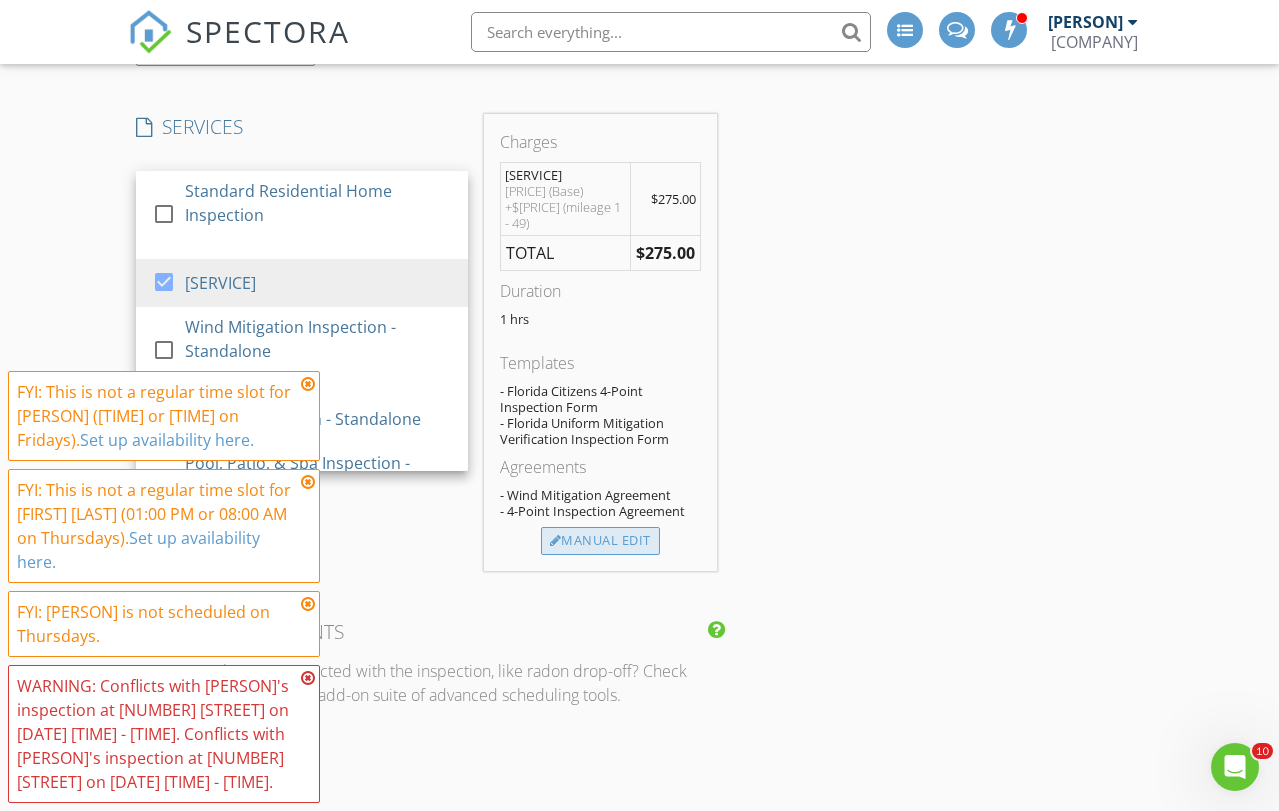 click on "Manual Edit" at bounding box center [600, 541] 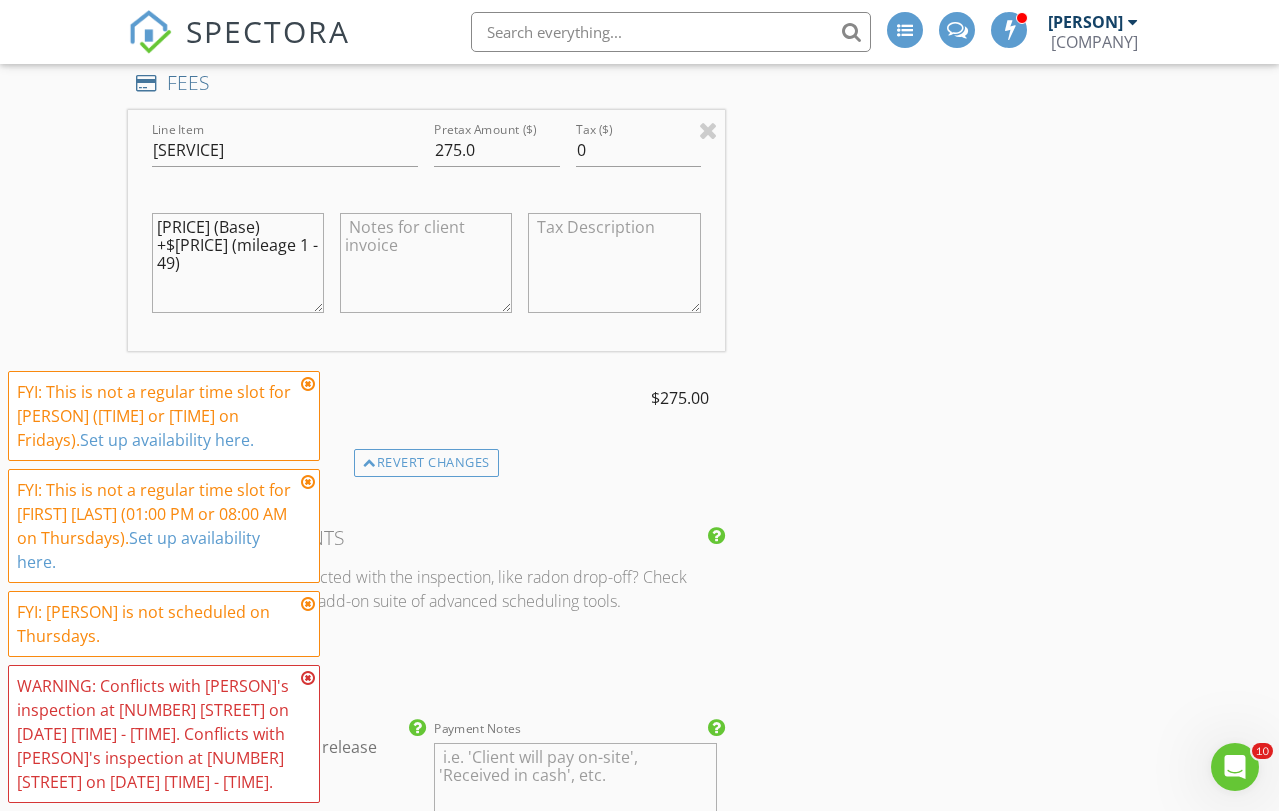 scroll, scrollTop: 2171, scrollLeft: 0, axis: vertical 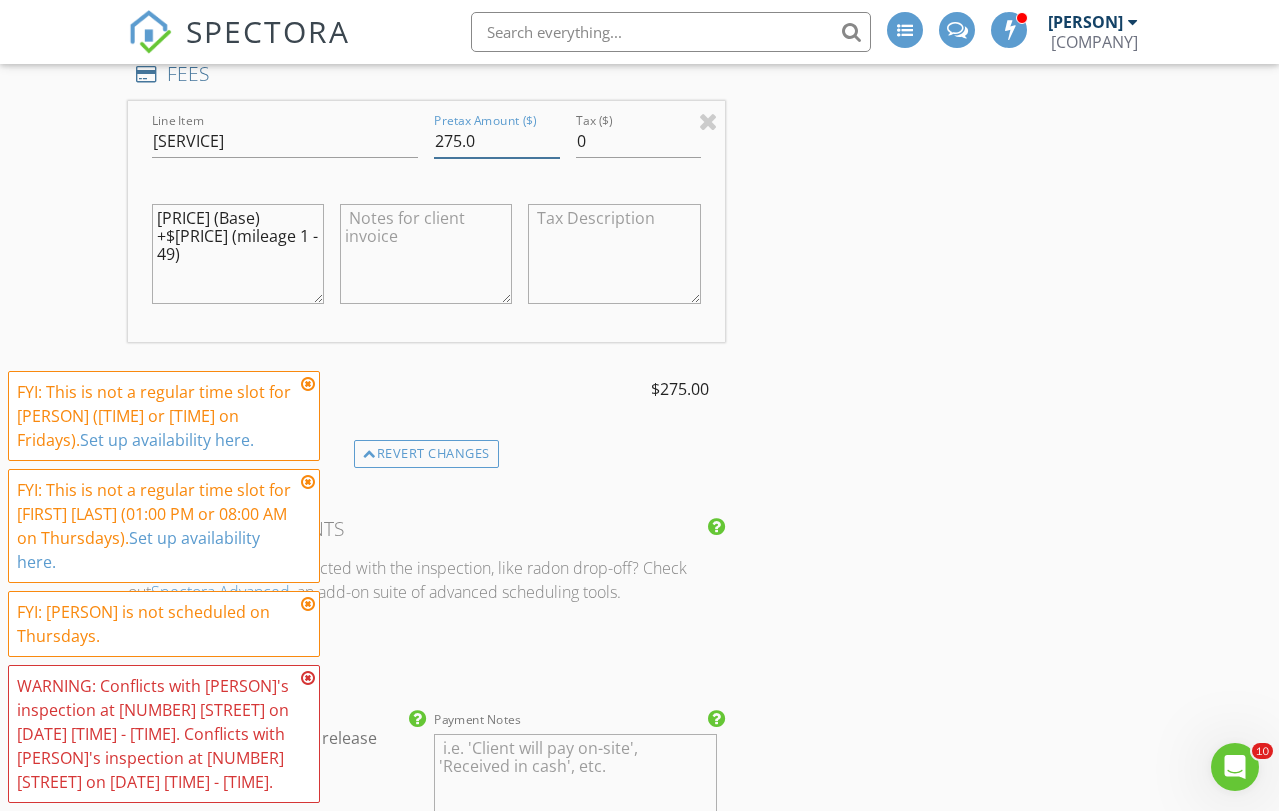click on "275.0" at bounding box center [496, 141] 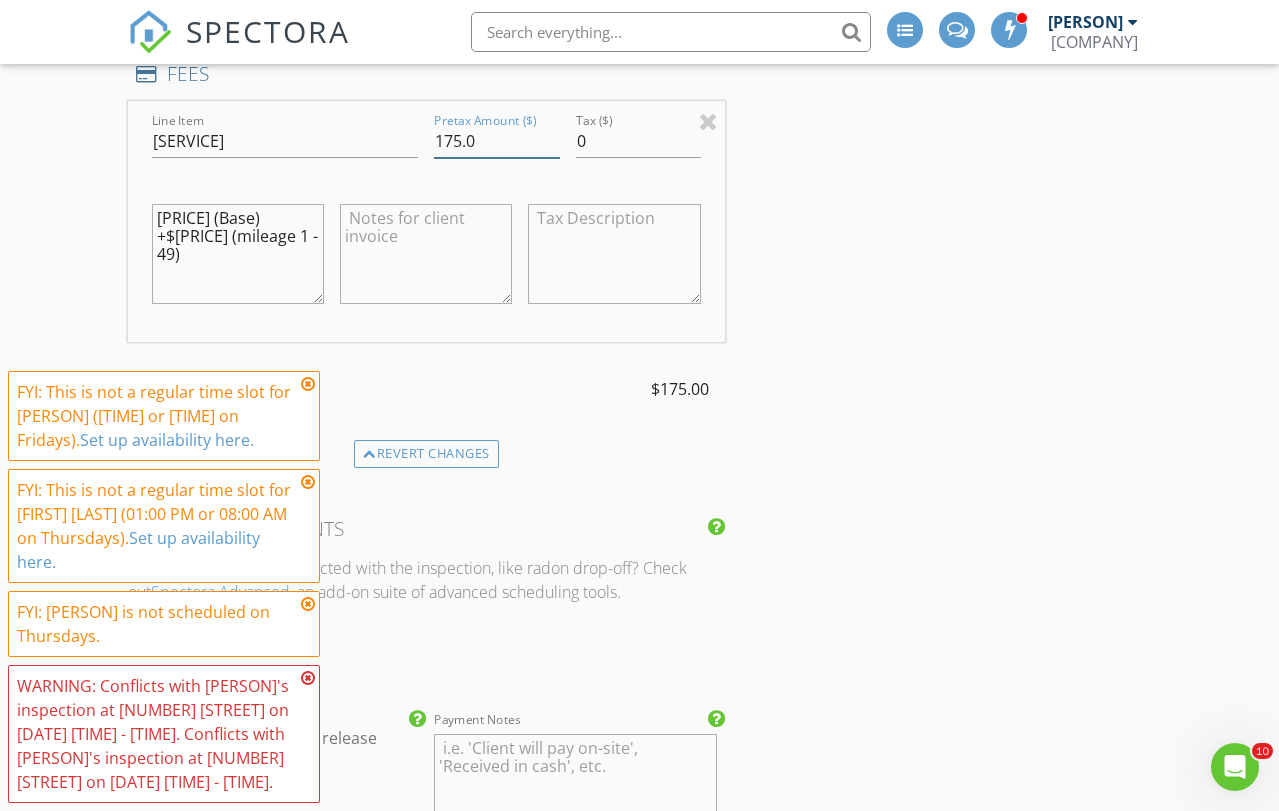 type on "175.0" 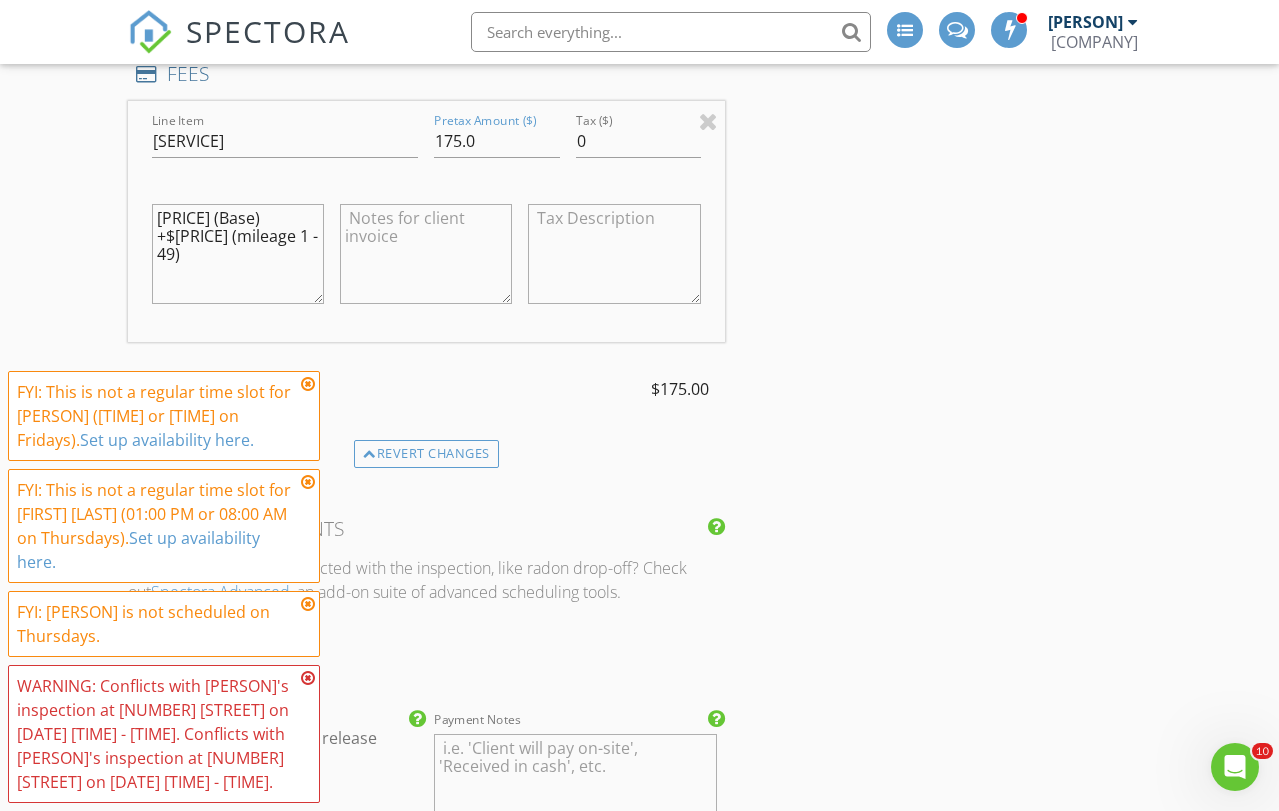 click on "$275.00 (Base)
+$0.00 (mileage 1 - 49)" at bounding box center (238, 254) 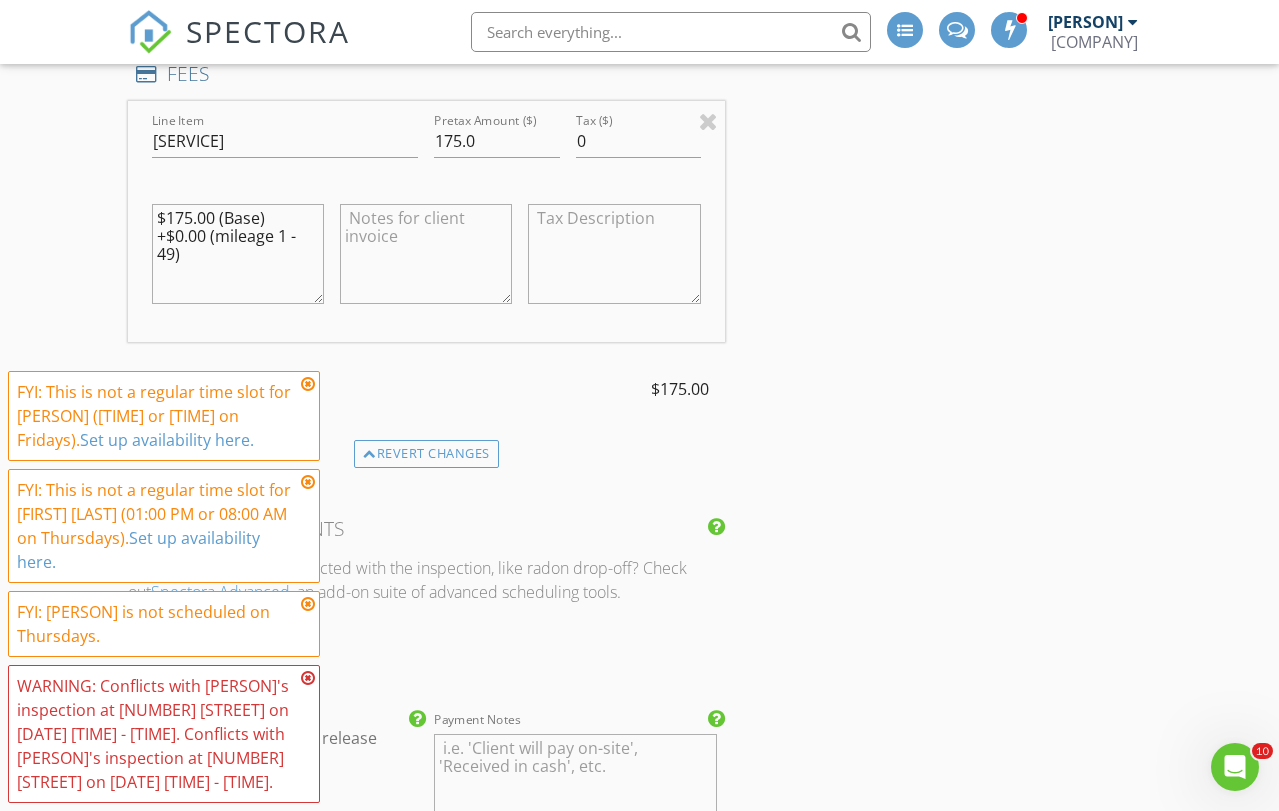 type on "$175.00 (Base)
+$0.00 (mileage 1 - 49)" 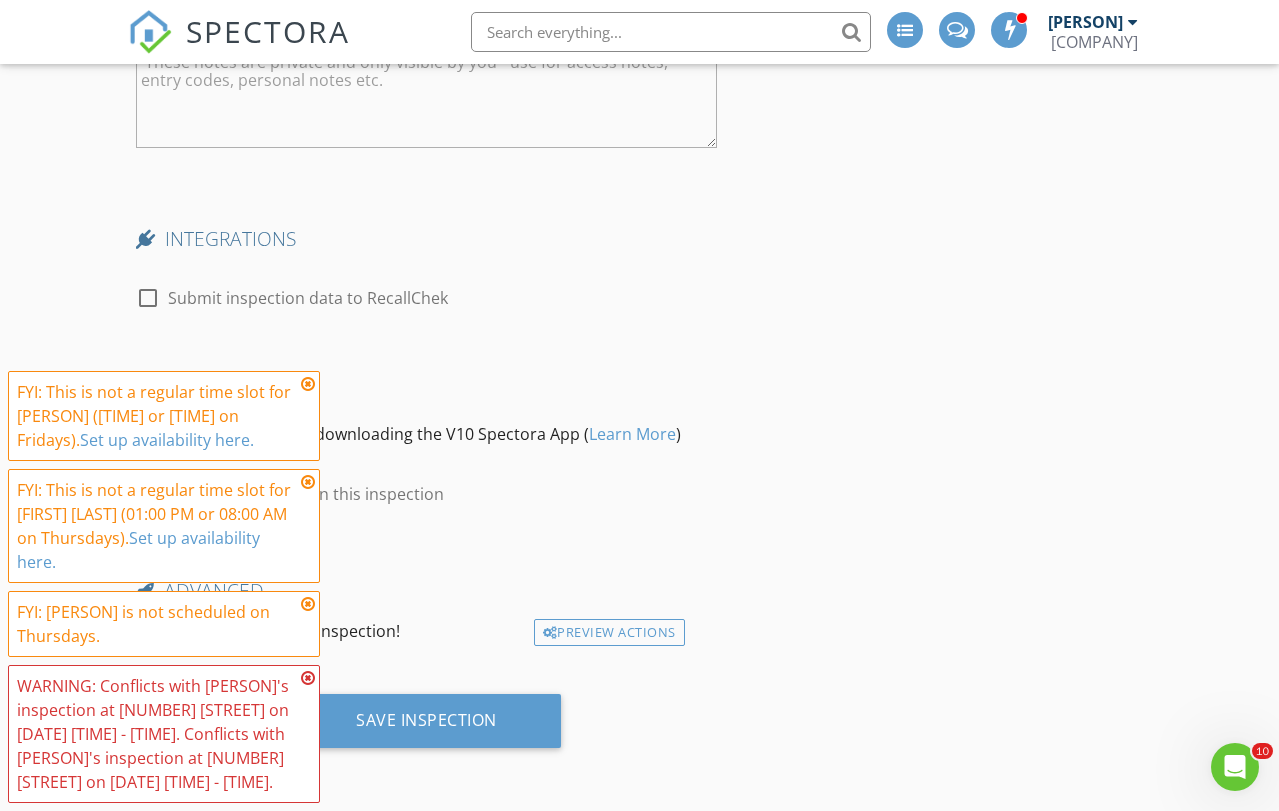 scroll, scrollTop: 4107, scrollLeft: 0, axis: vertical 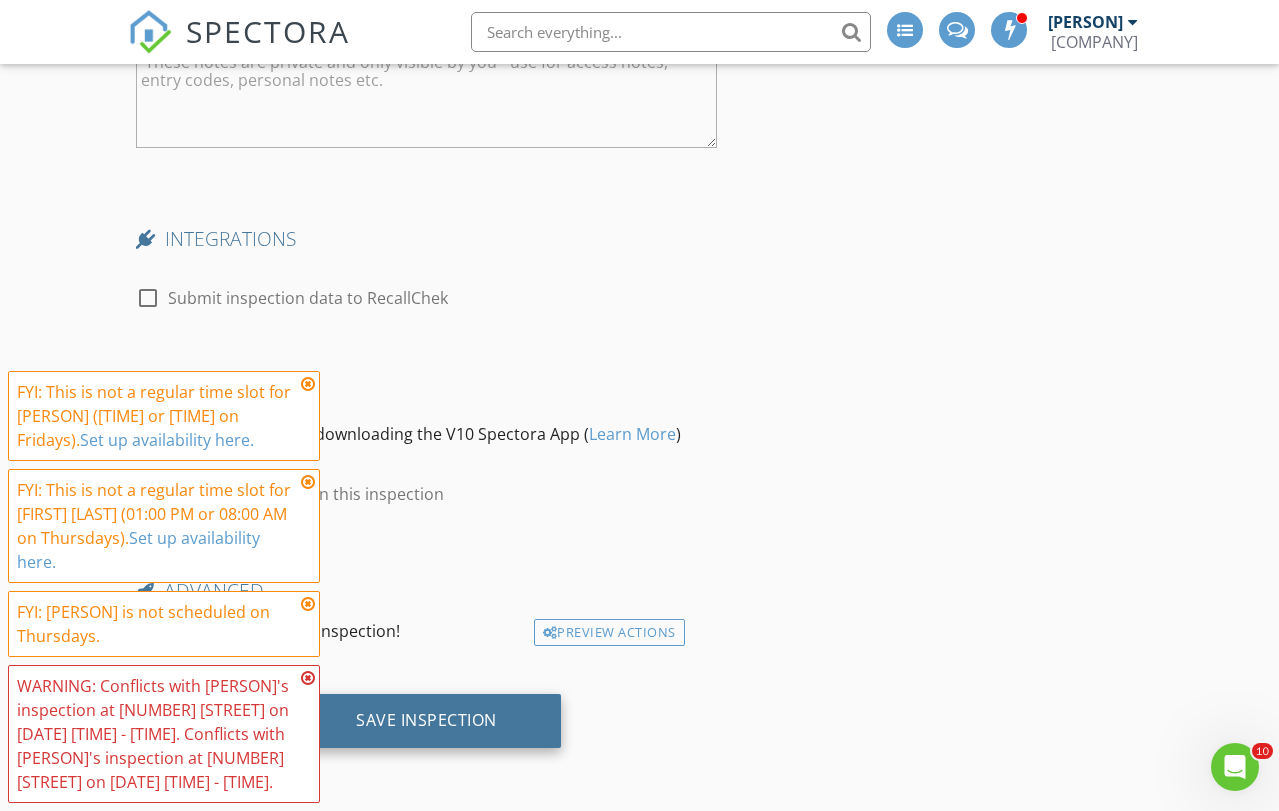 click on "Save Inspection" at bounding box center (426, 720) 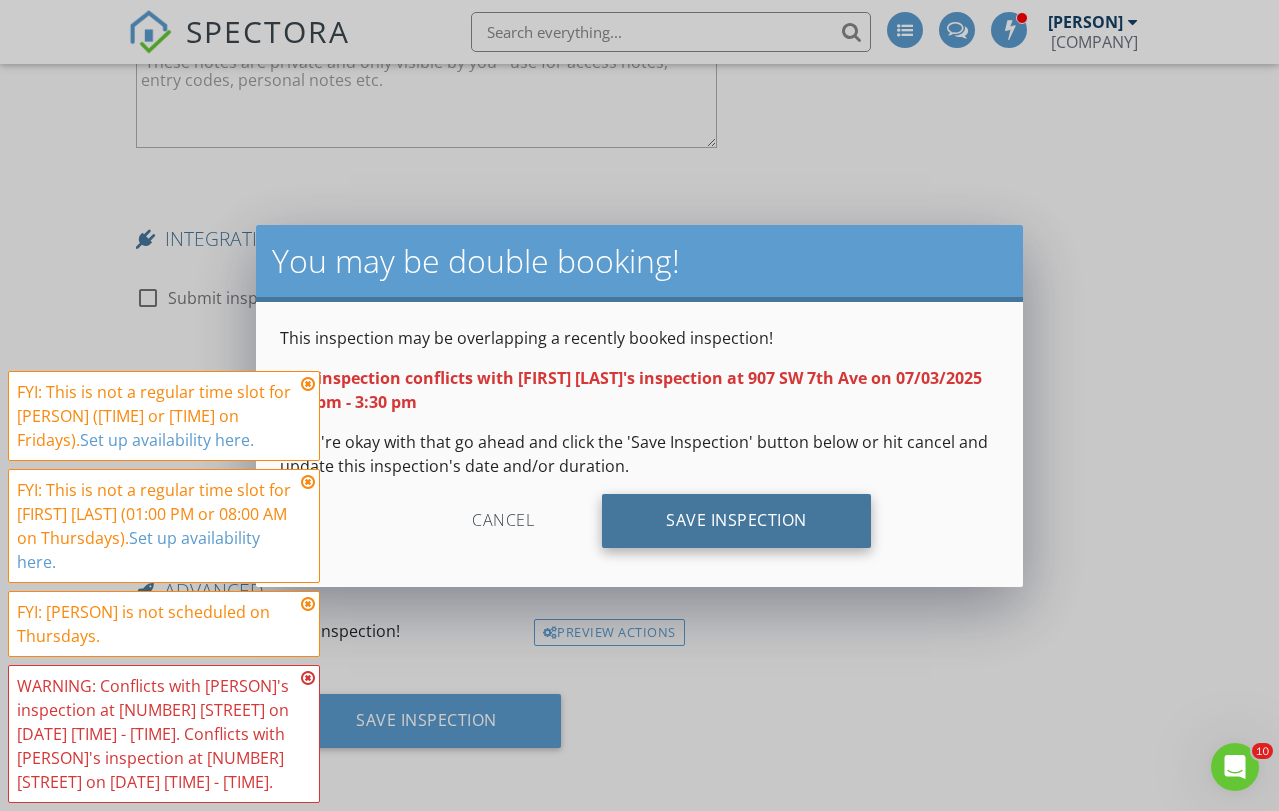 click on "Save Inspection" at bounding box center (736, 521) 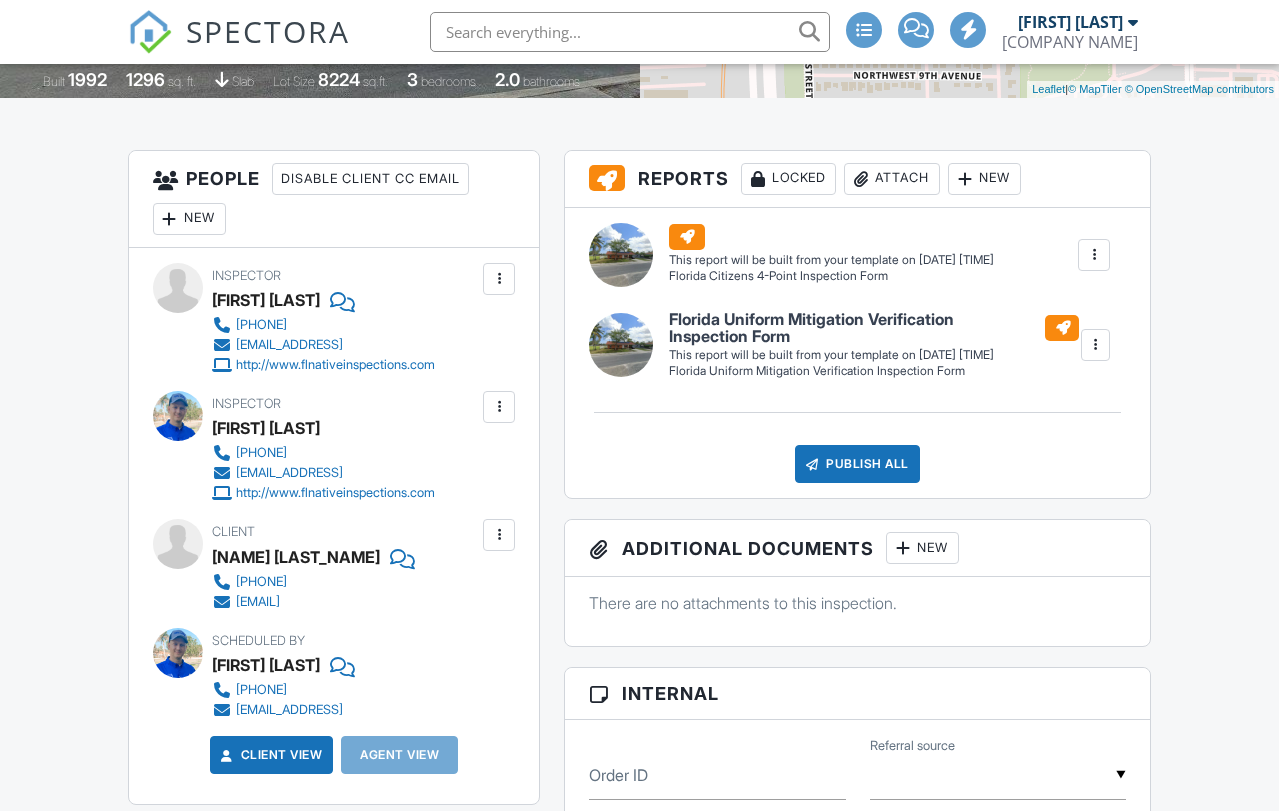 scroll, scrollTop: 477, scrollLeft: 0, axis: vertical 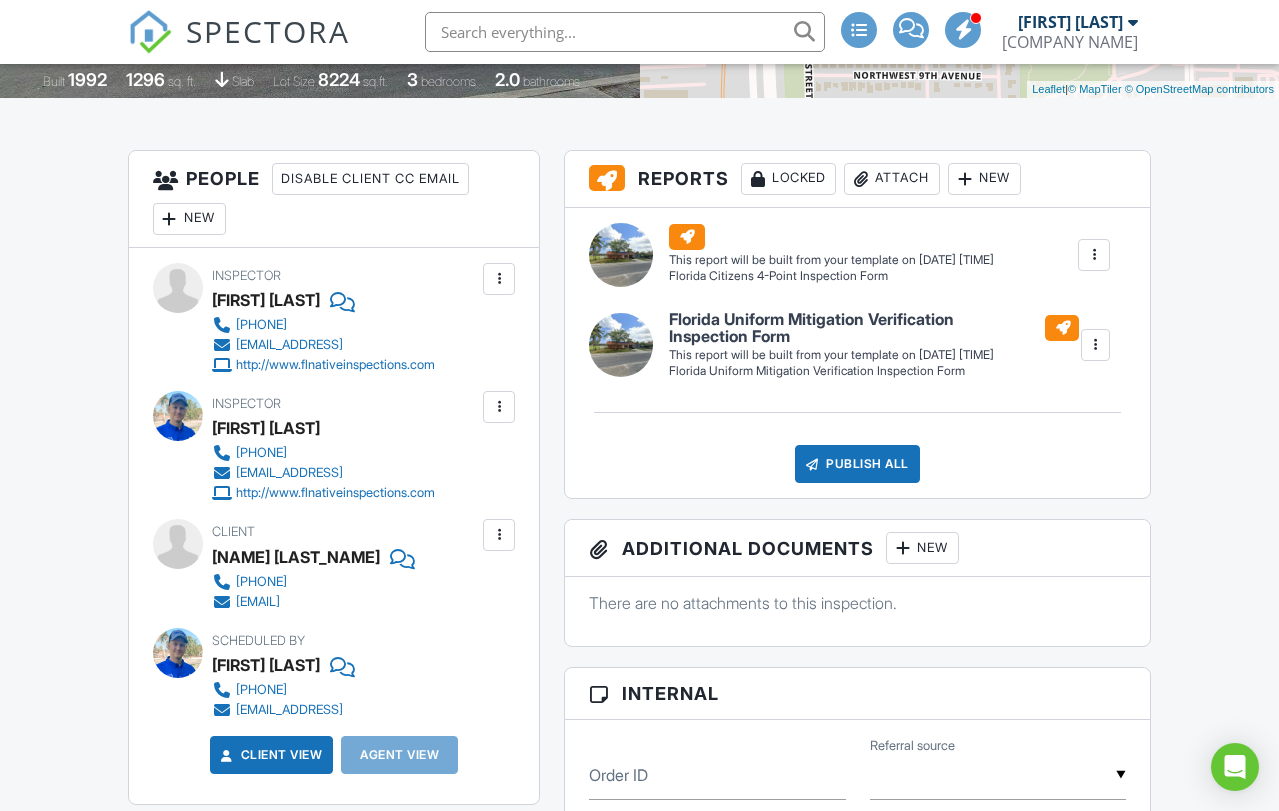 click on "Inspector
Erik Edison
561.596.9849
erik@flnativeinspections.com
http://www.flnativeinspections.com" at bounding box center (371, 319) 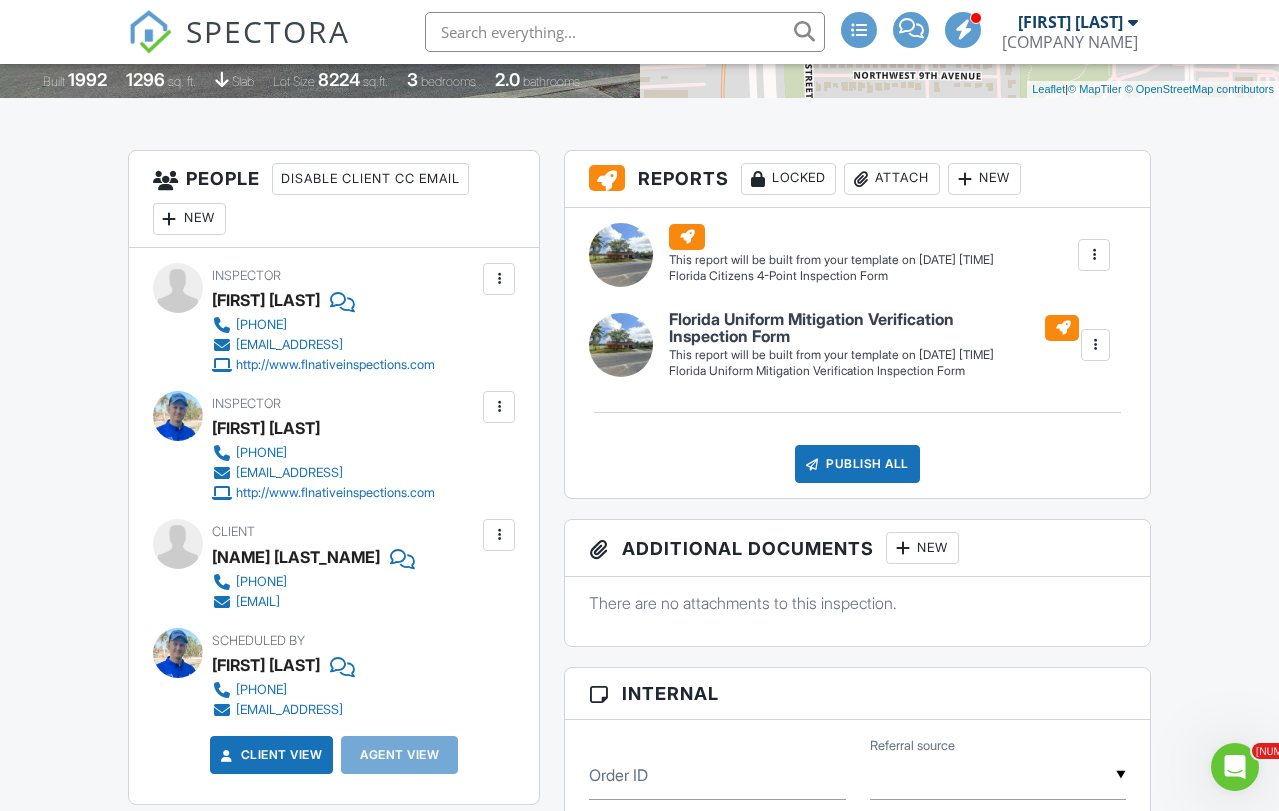 scroll, scrollTop: 0, scrollLeft: 0, axis: both 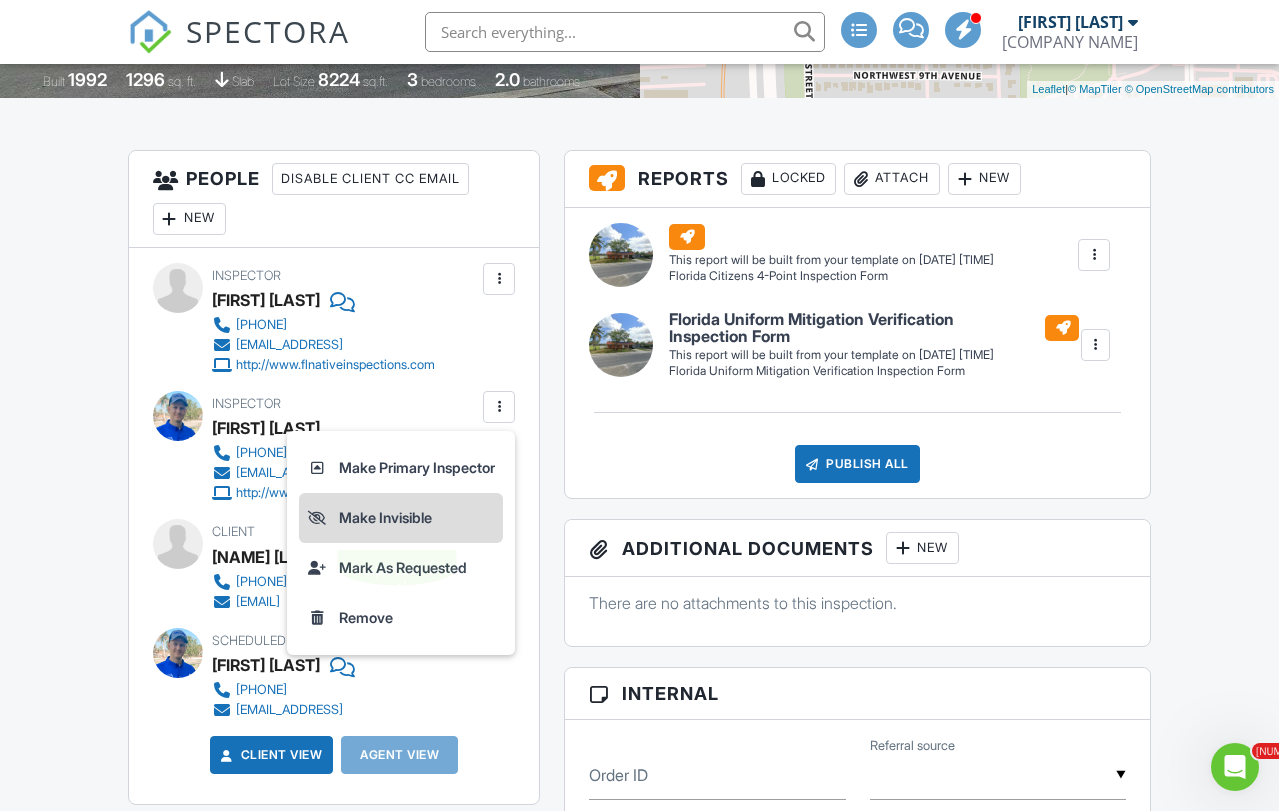 click on "Make Invisible" at bounding box center (401, 518) 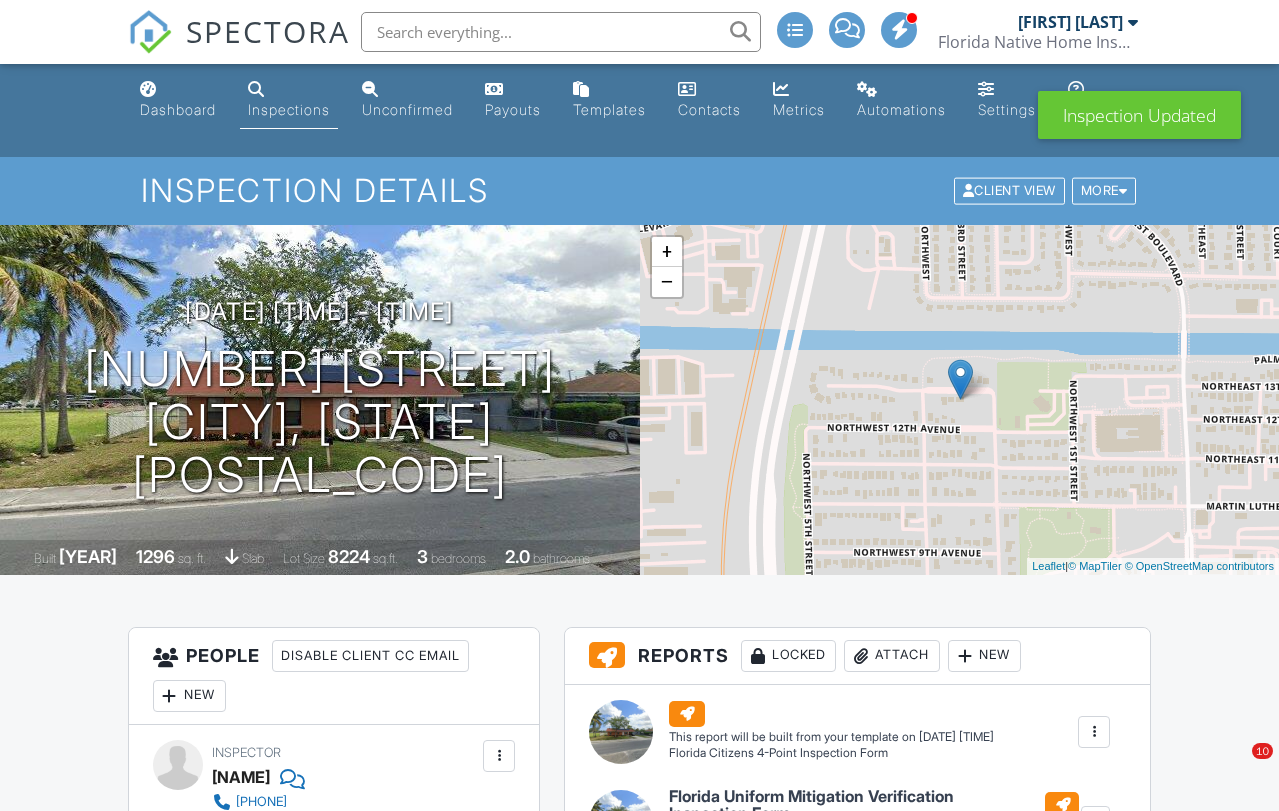 scroll, scrollTop: 2023, scrollLeft: 0, axis: vertical 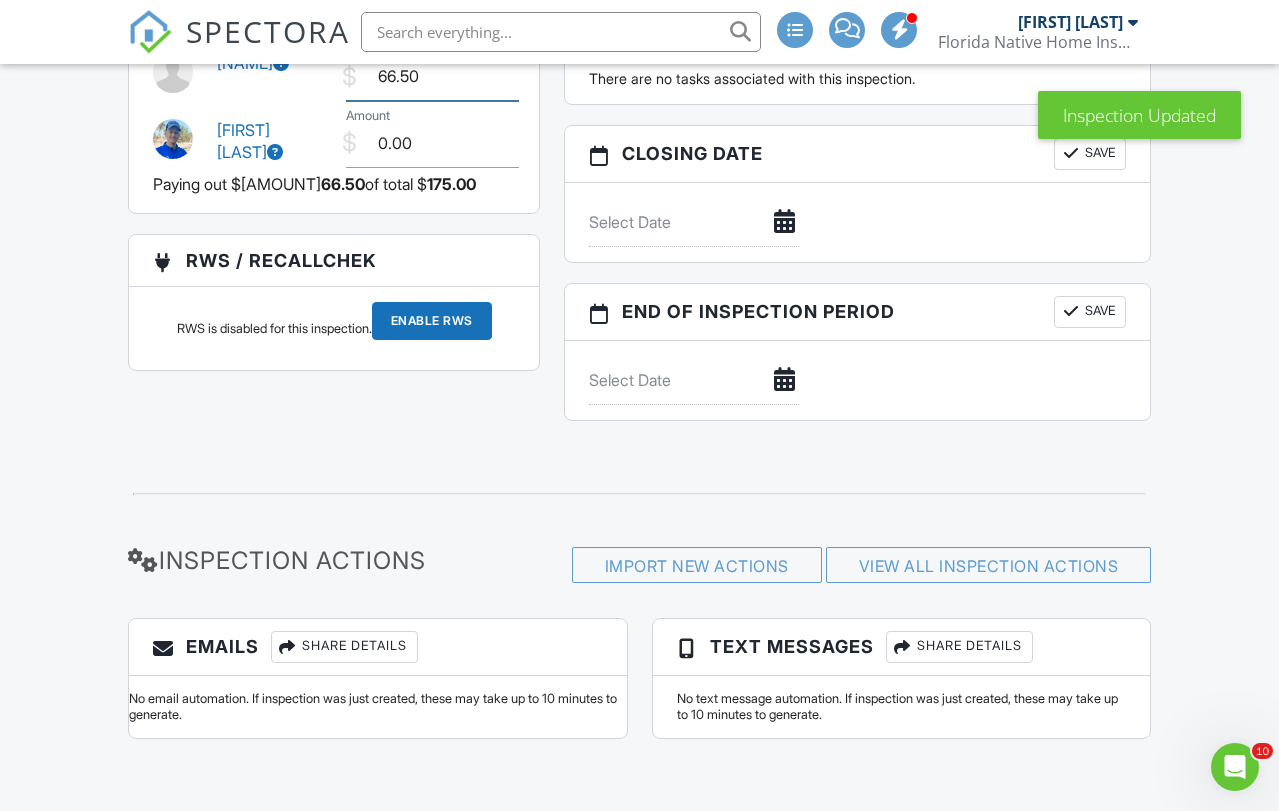click on "66.50" at bounding box center (432, 76) 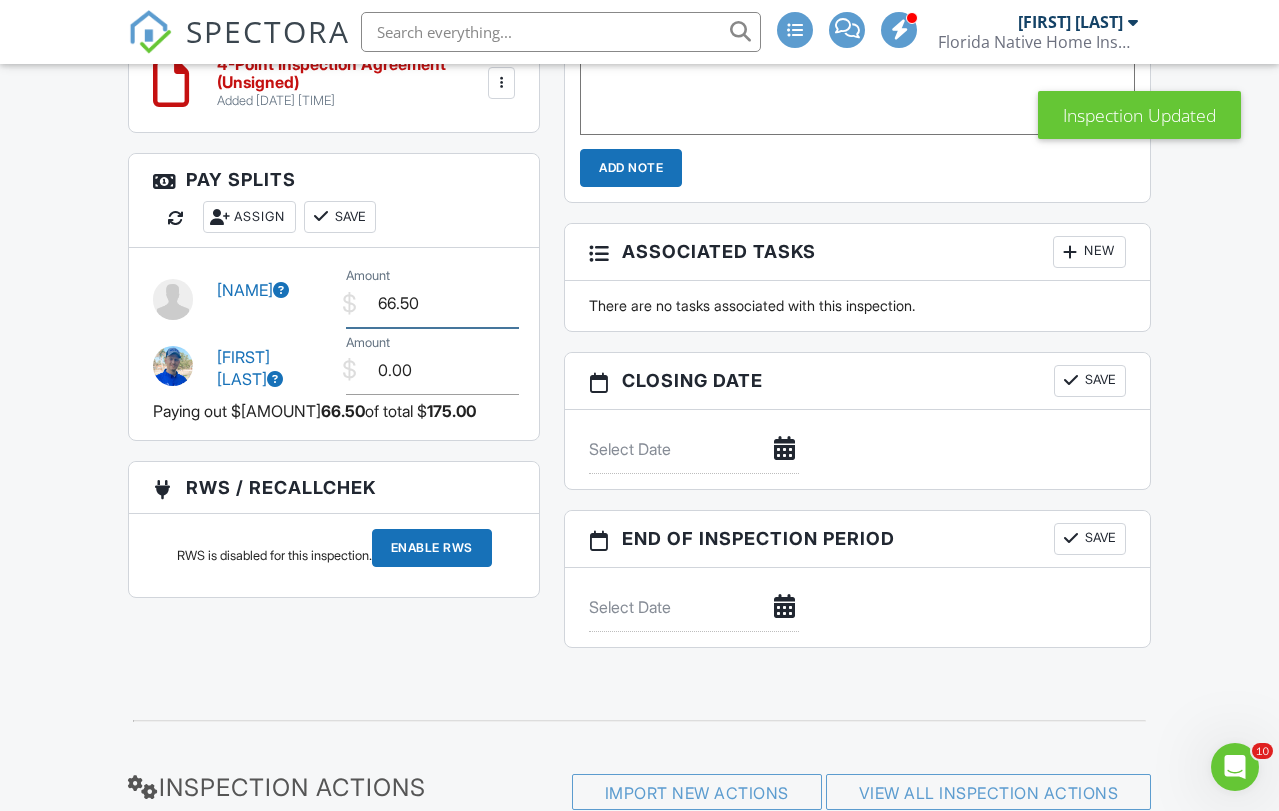 scroll, scrollTop: 1735, scrollLeft: 0, axis: vertical 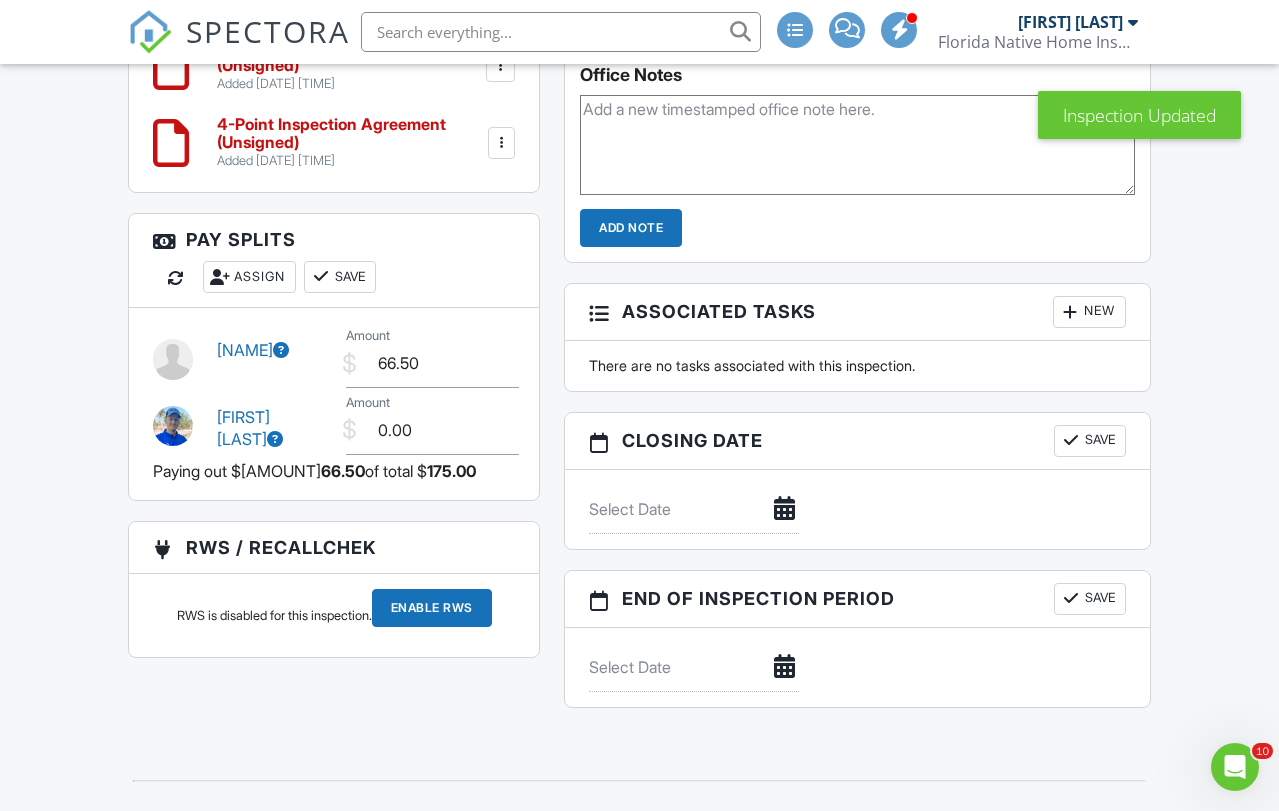 click on "Save" at bounding box center (340, 277) 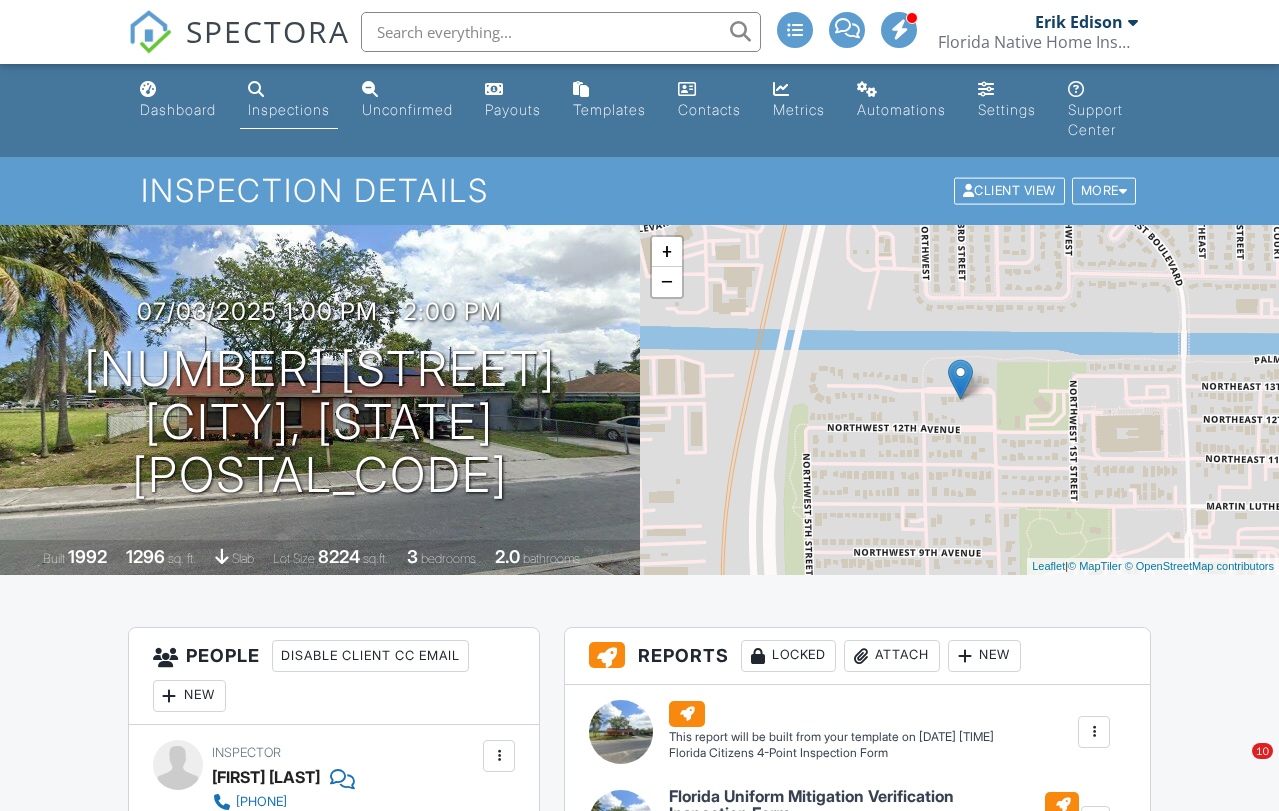 scroll, scrollTop: 2297, scrollLeft: 0, axis: vertical 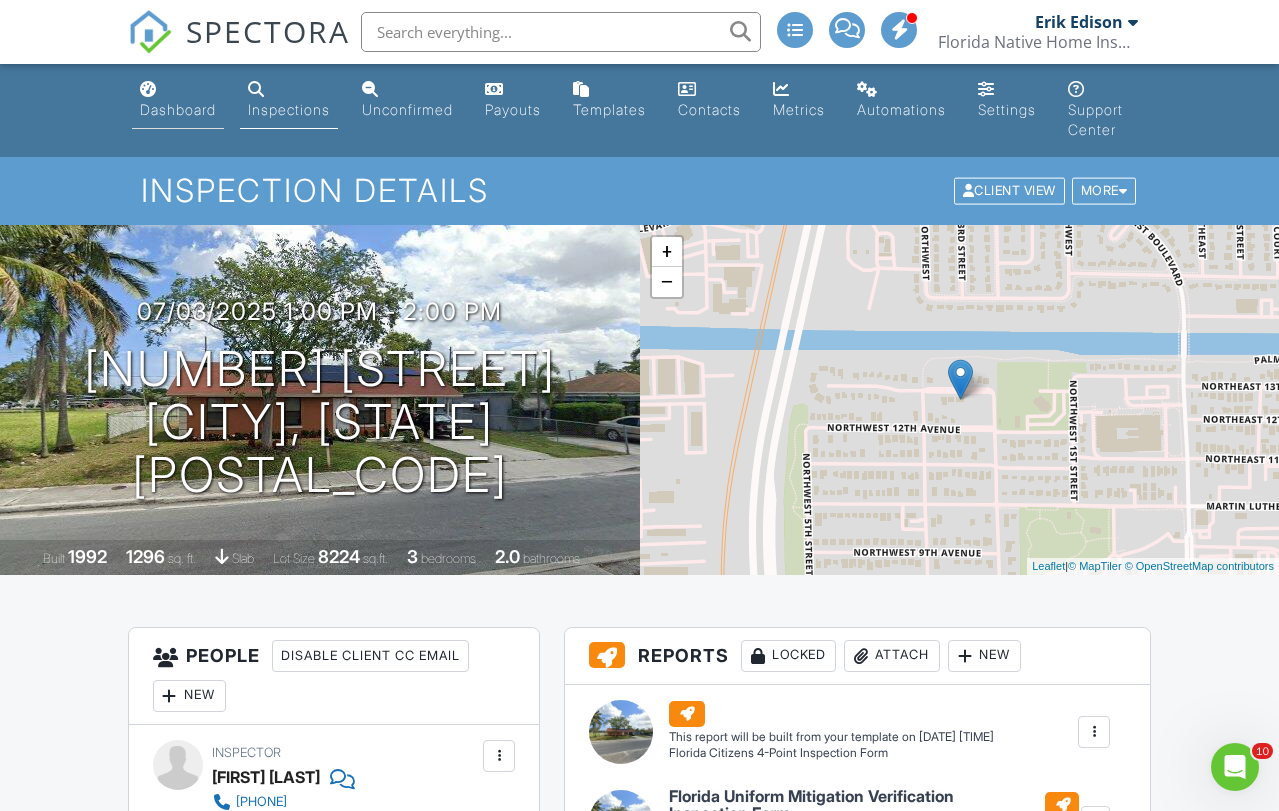 click on "•••••••••" at bounding box center [178, 109] 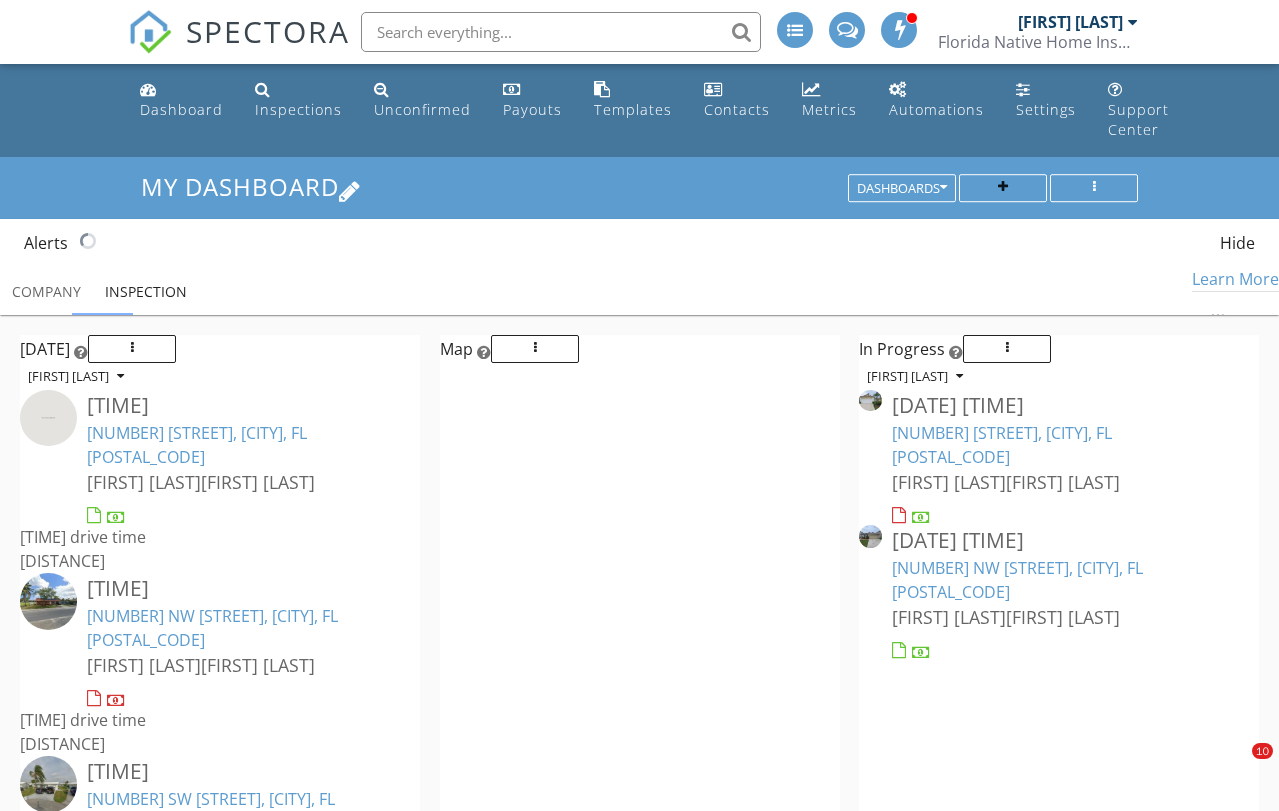 scroll, scrollTop: 528, scrollLeft: 0, axis: vertical 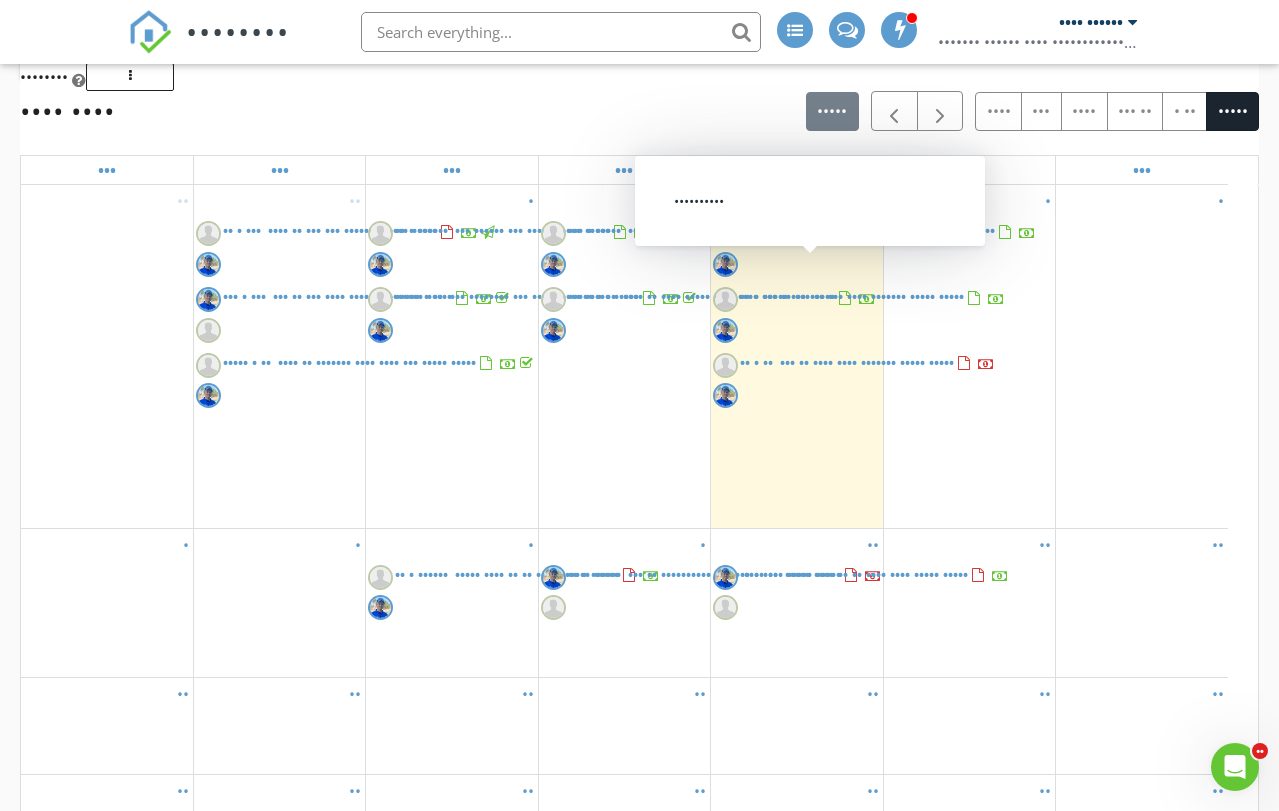 click at bounding box center [986, 298] 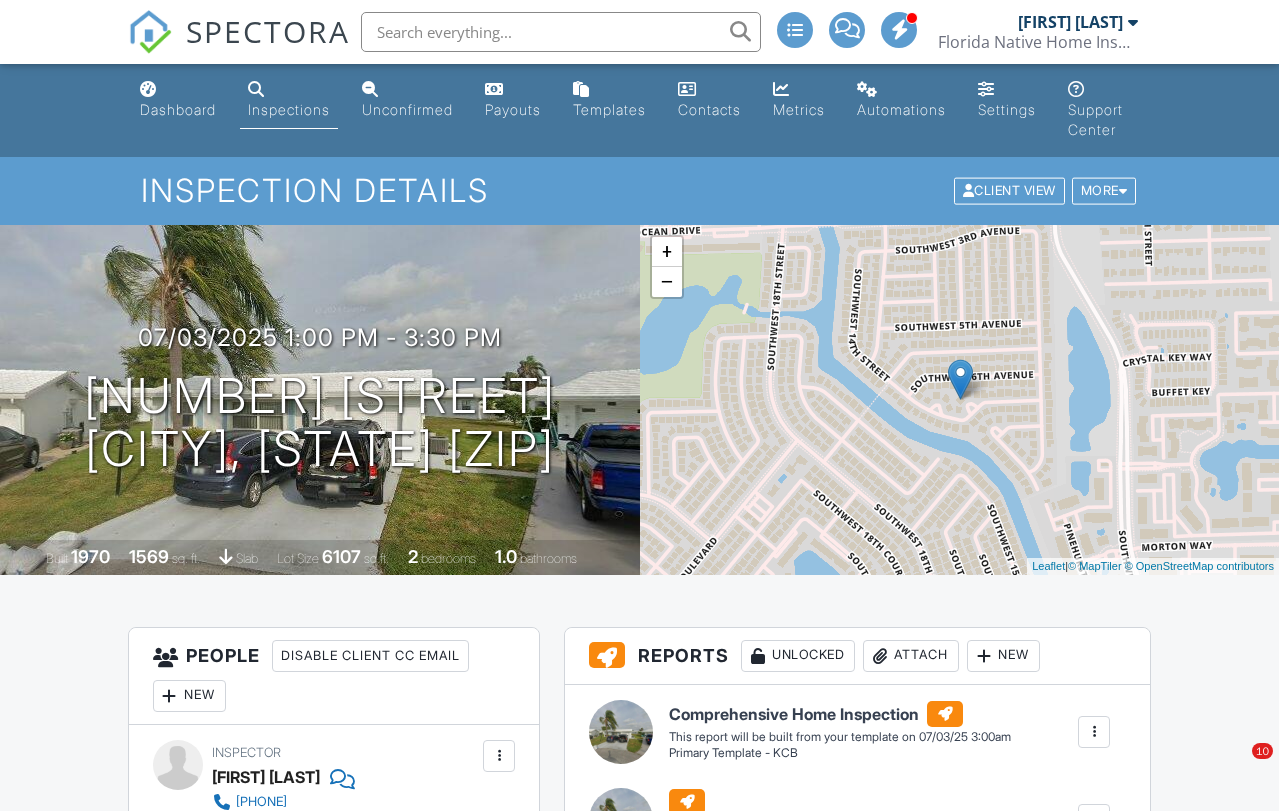 scroll, scrollTop: 0, scrollLeft: 0, axis: both 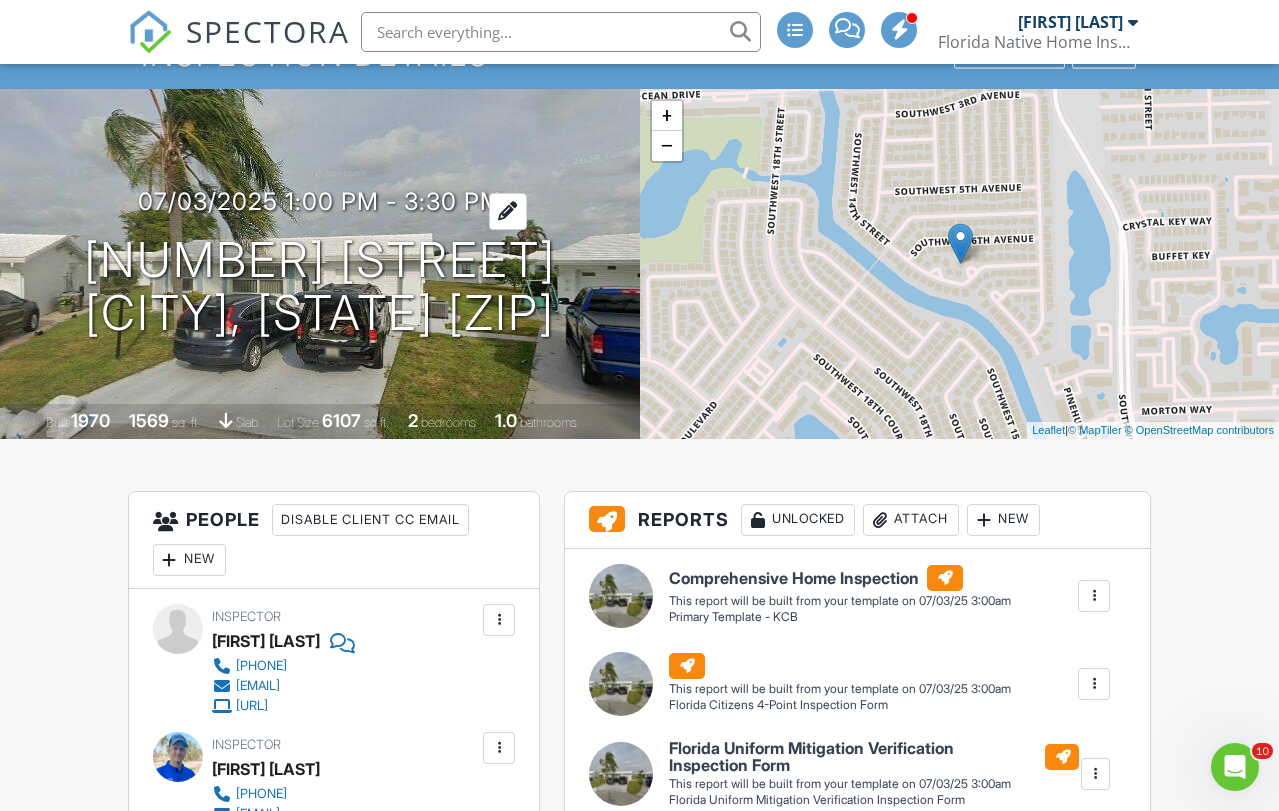 click on "07/03/2025  1:00 pm
- 3:30 pm" at bounding box center (320, 201) 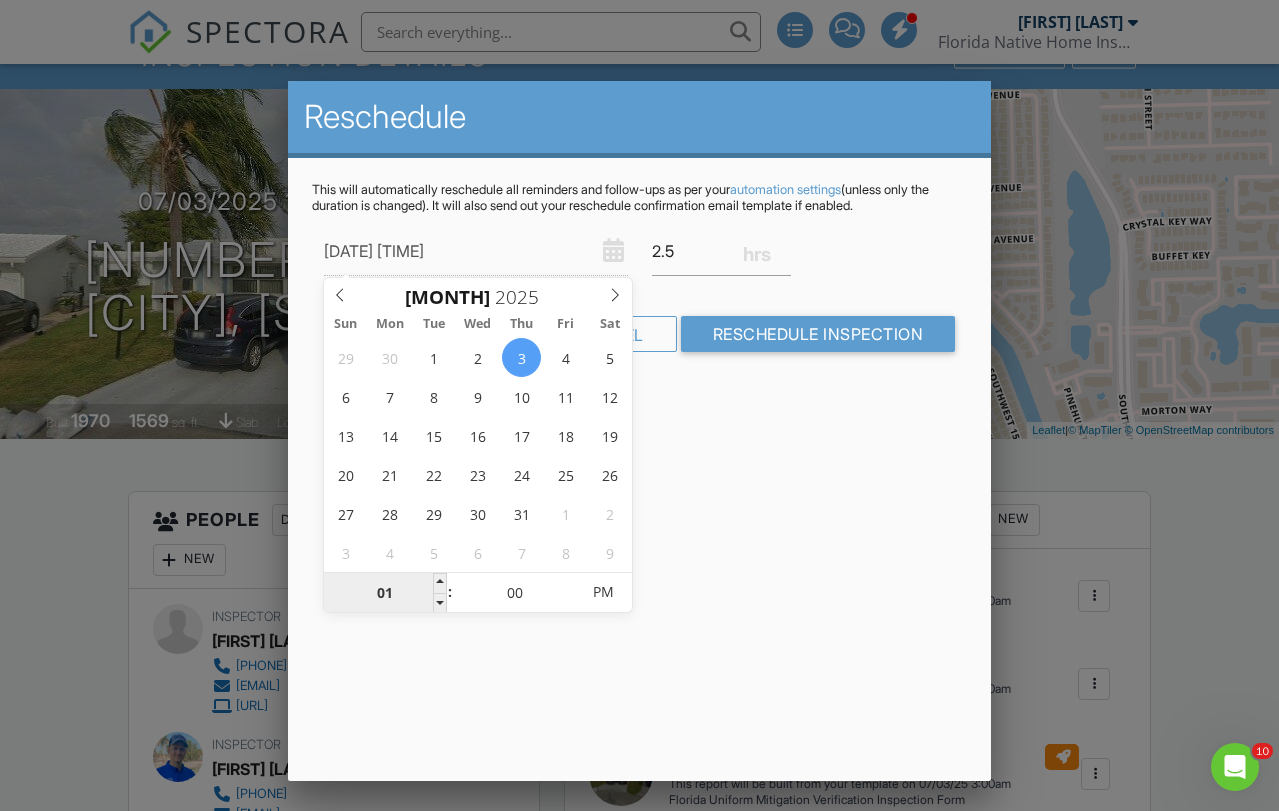 click on "01" at bounding box center [385, 593] 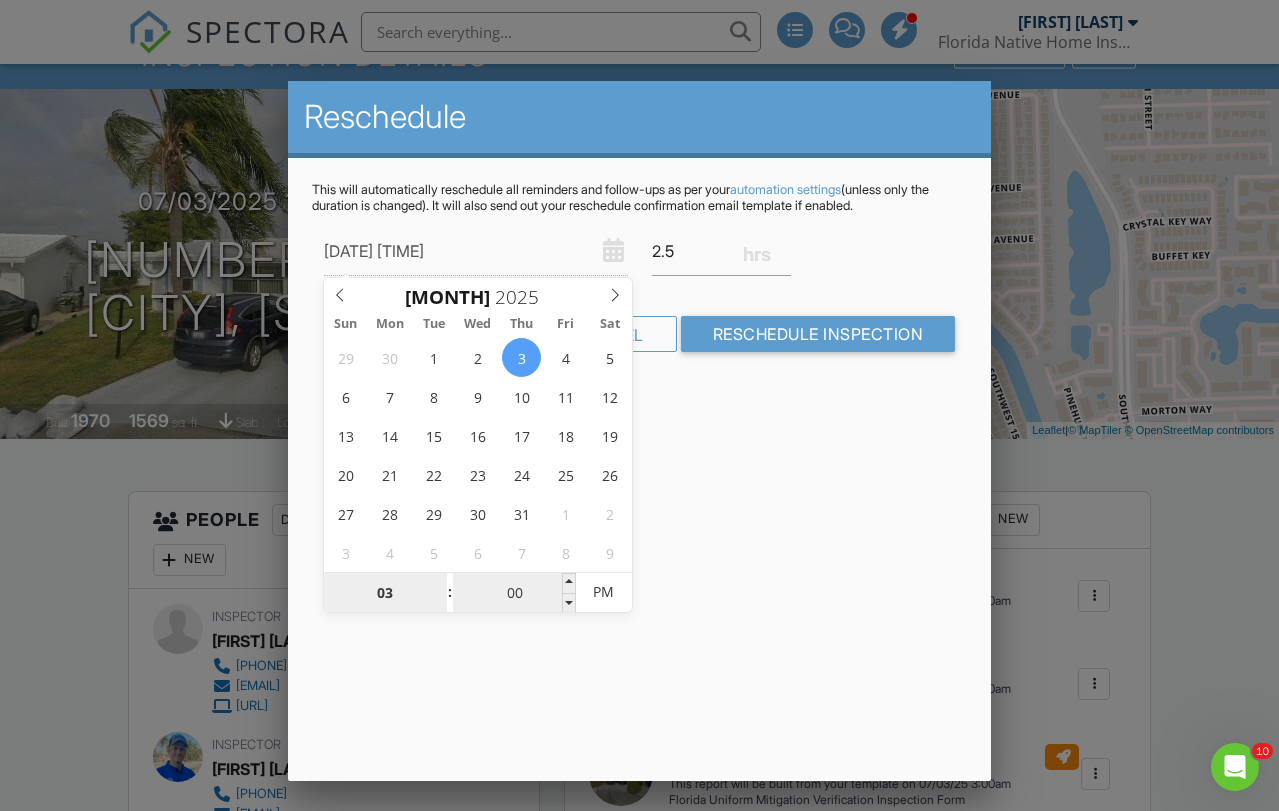 type on "03" 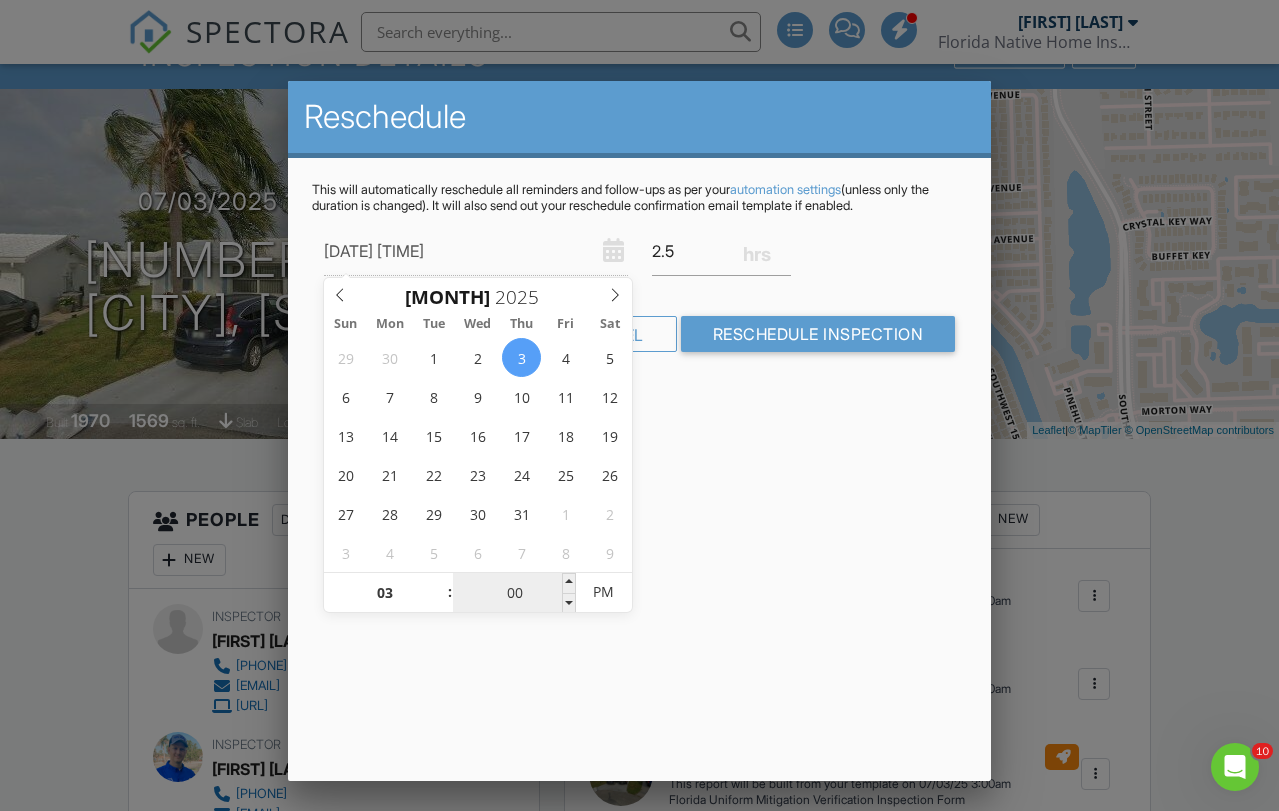 click on "00" at bounding box center (514, 593) 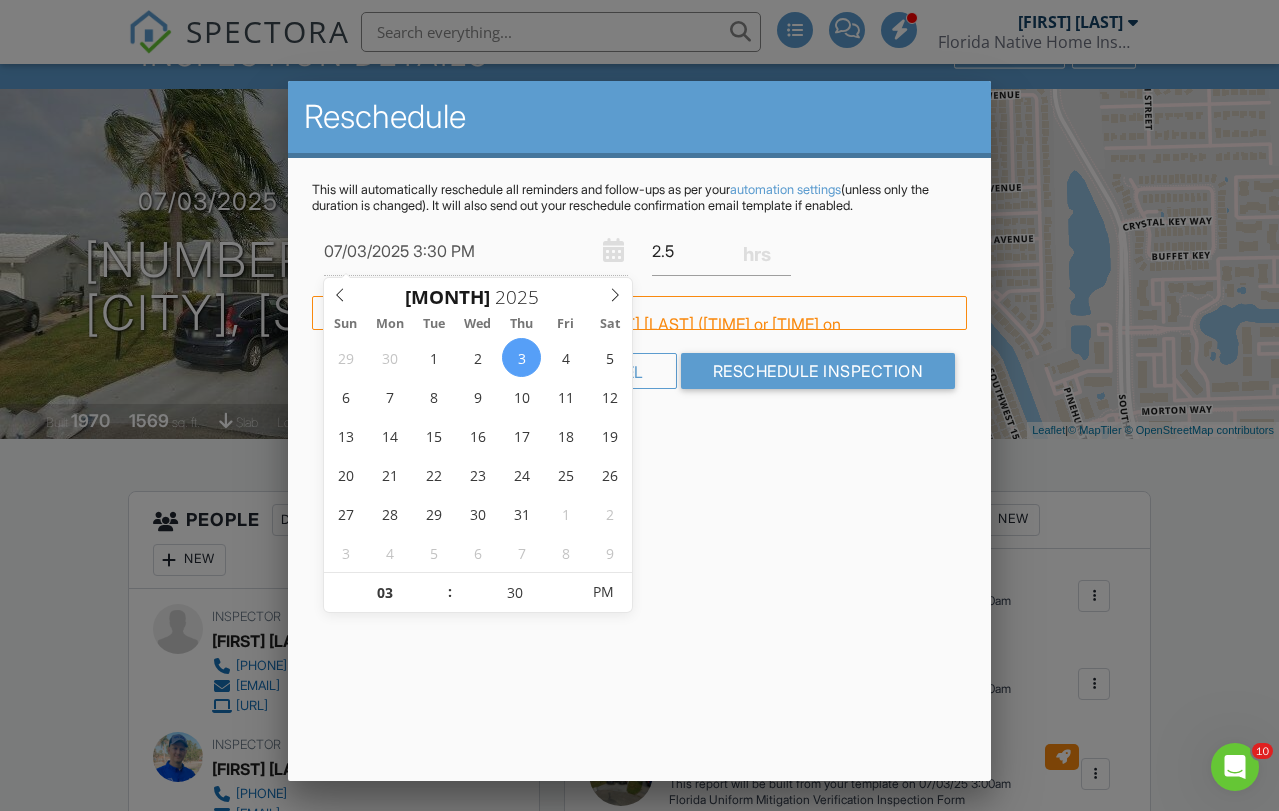 click on "Reschedule
This will automatically reschedule all reminders and follow-ups as per your  automation settings  (unless only the duration is changed). It will also send out your reschedule confirmation email template if enabled.
07/03/2025 3:30 PM
2.5
Warning: this date/time is in the past.
FYI: This is not a regular time slot for Erik Edison (01:00 PM or 08:00 AM on Thursdays).  Set up availability here.  Omar Rodriguez is not scheduled on Thursdays.
Cancel
Reschedule Inspection" at bounding box center (639, 431) 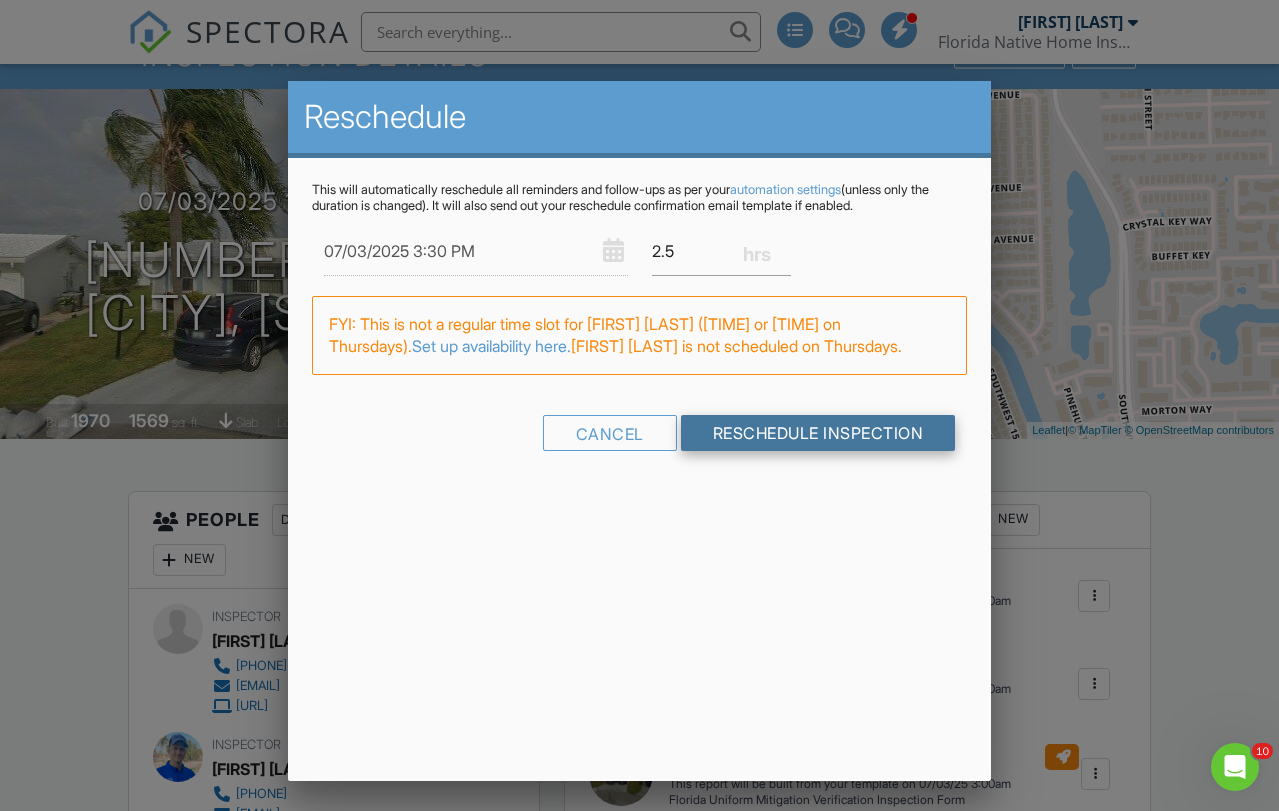 click on "Reschedule Inspection" at bounding box center [818, 433] 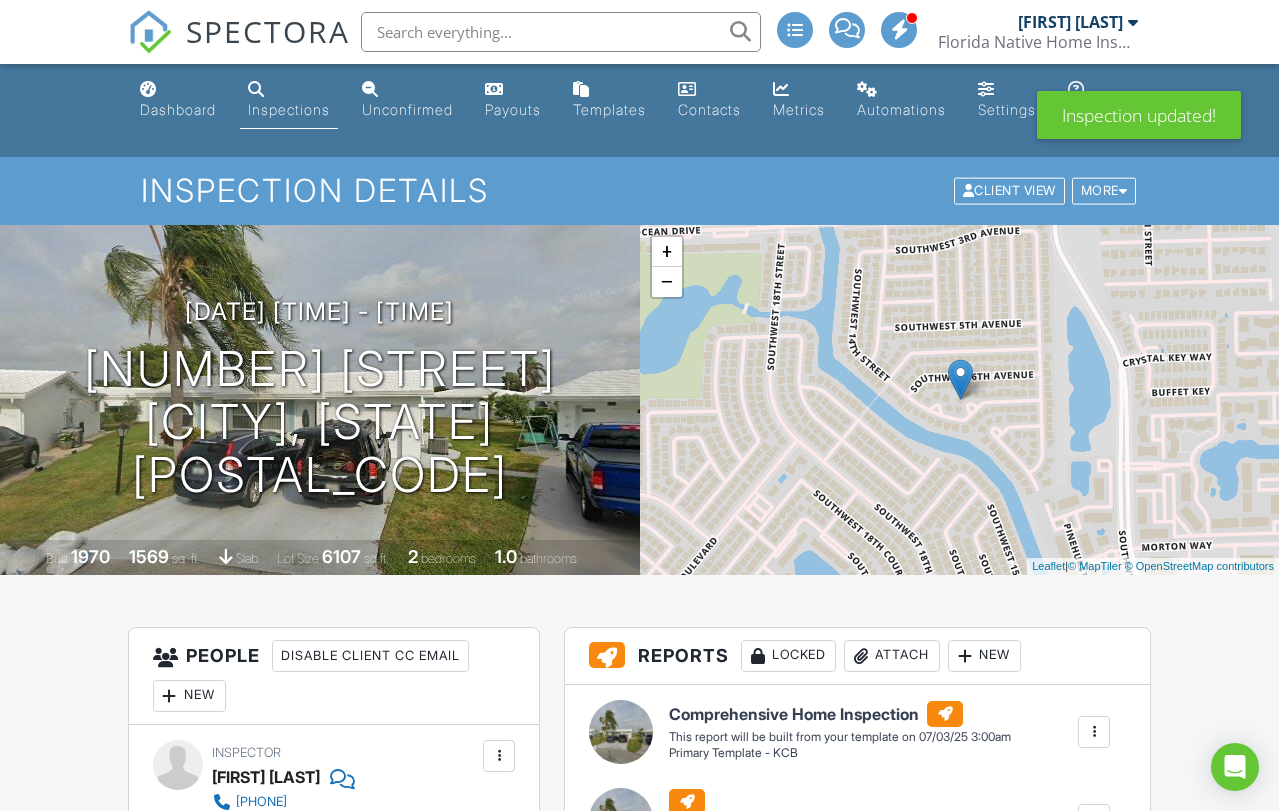 scroll, scrollTop: 1960, scrollLeft: 0, axis: vertical 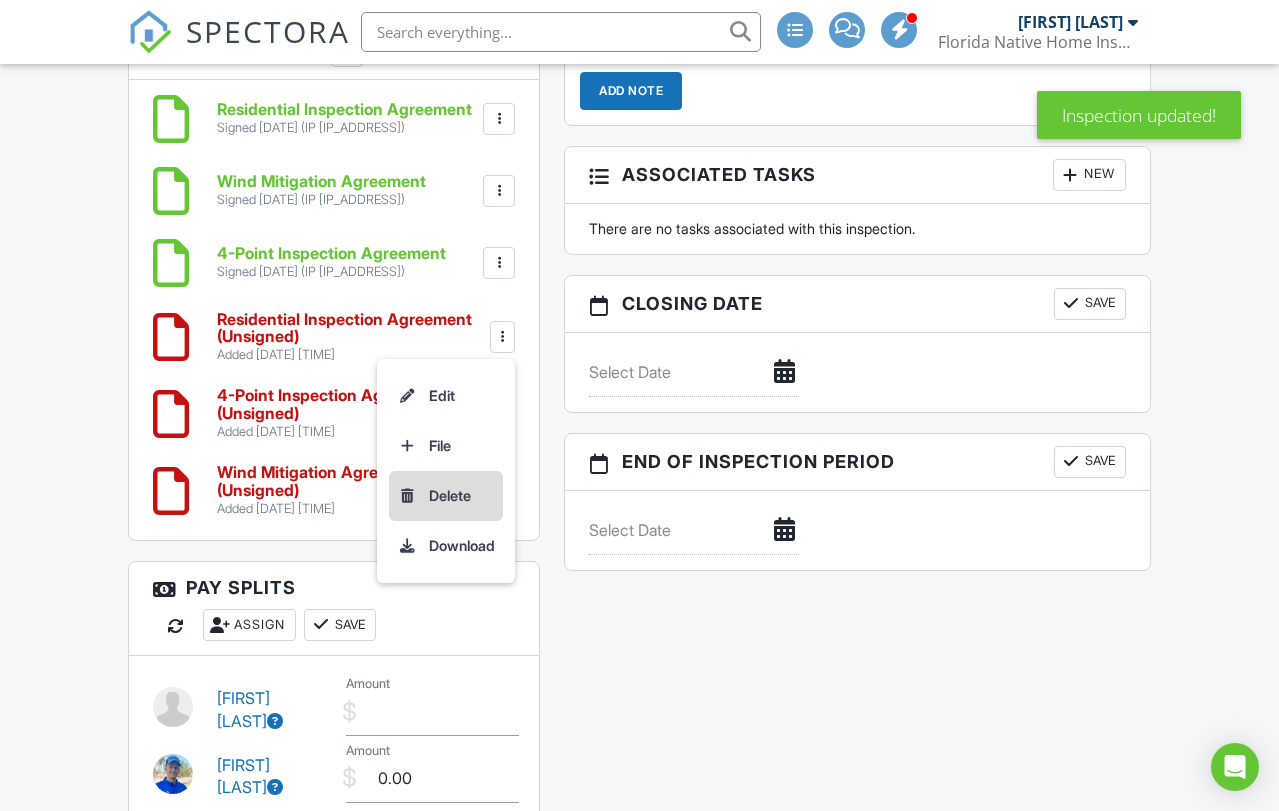 click on "Delete" at bounding box center (446, 496) 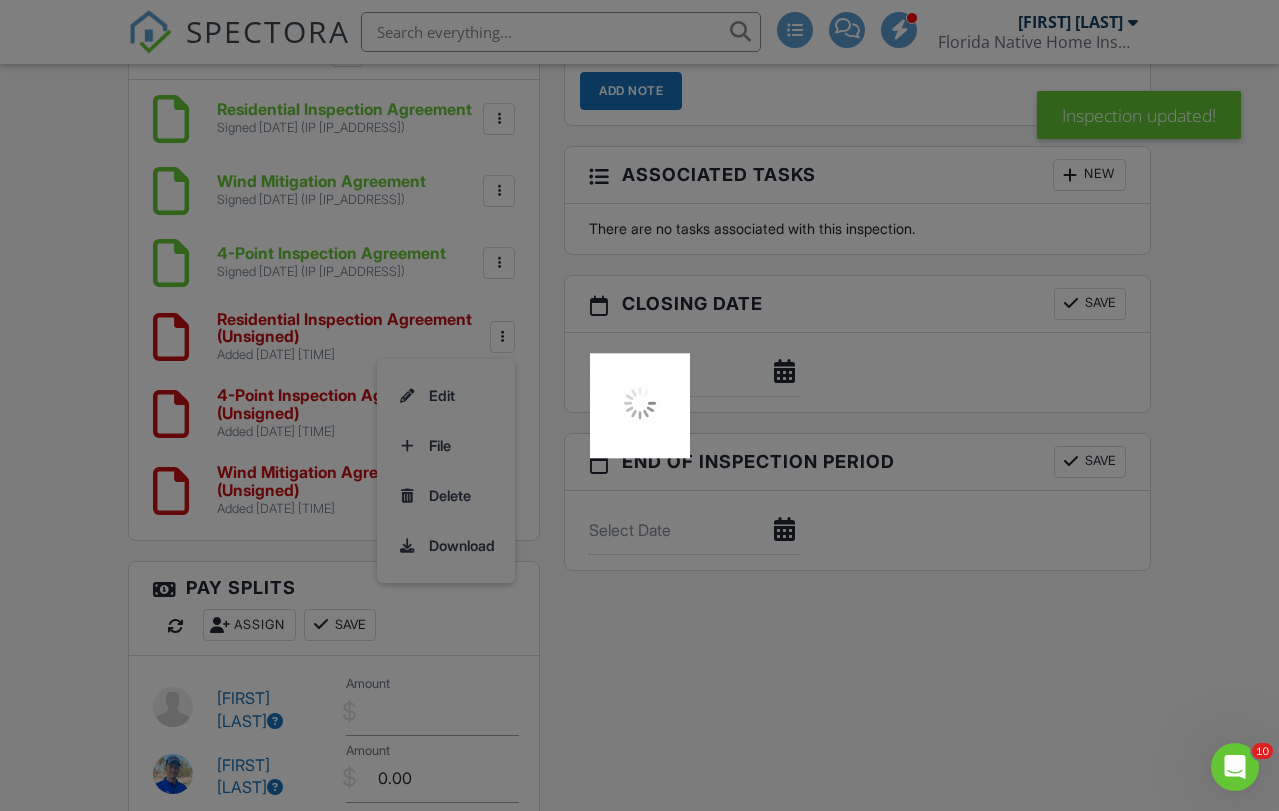 scroll, scrollTop: 0, scrollLeft: 0, axis: both 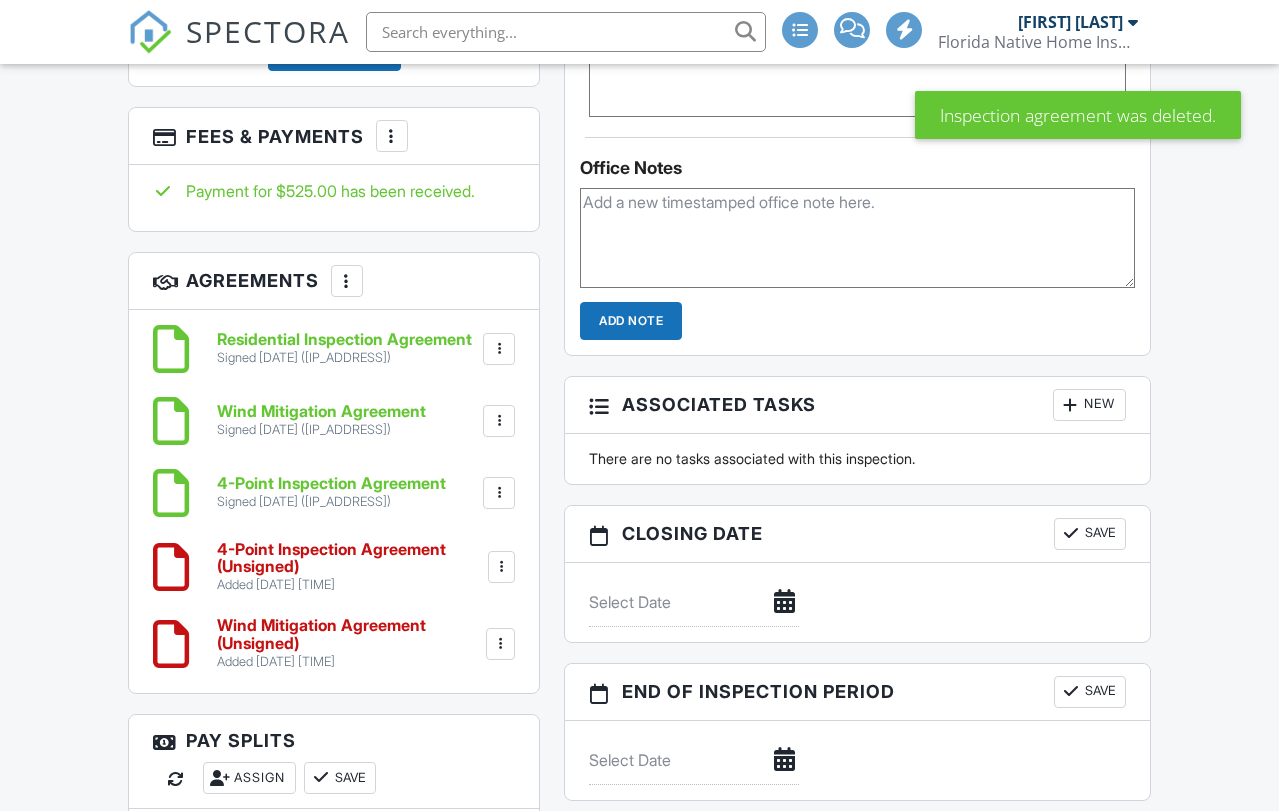 click at bounding box center (499, 349) 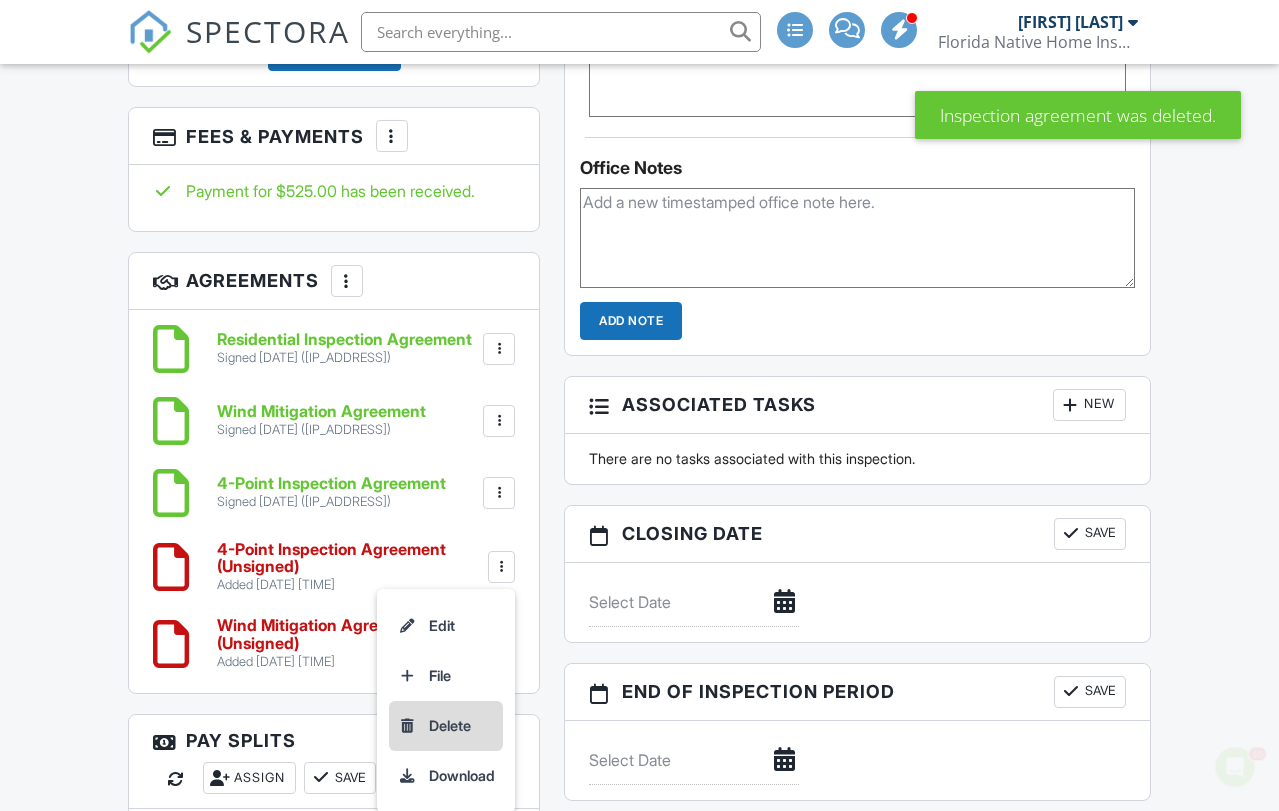 scroll, scrollTop: 0, scrollLeft: 0, axis: both 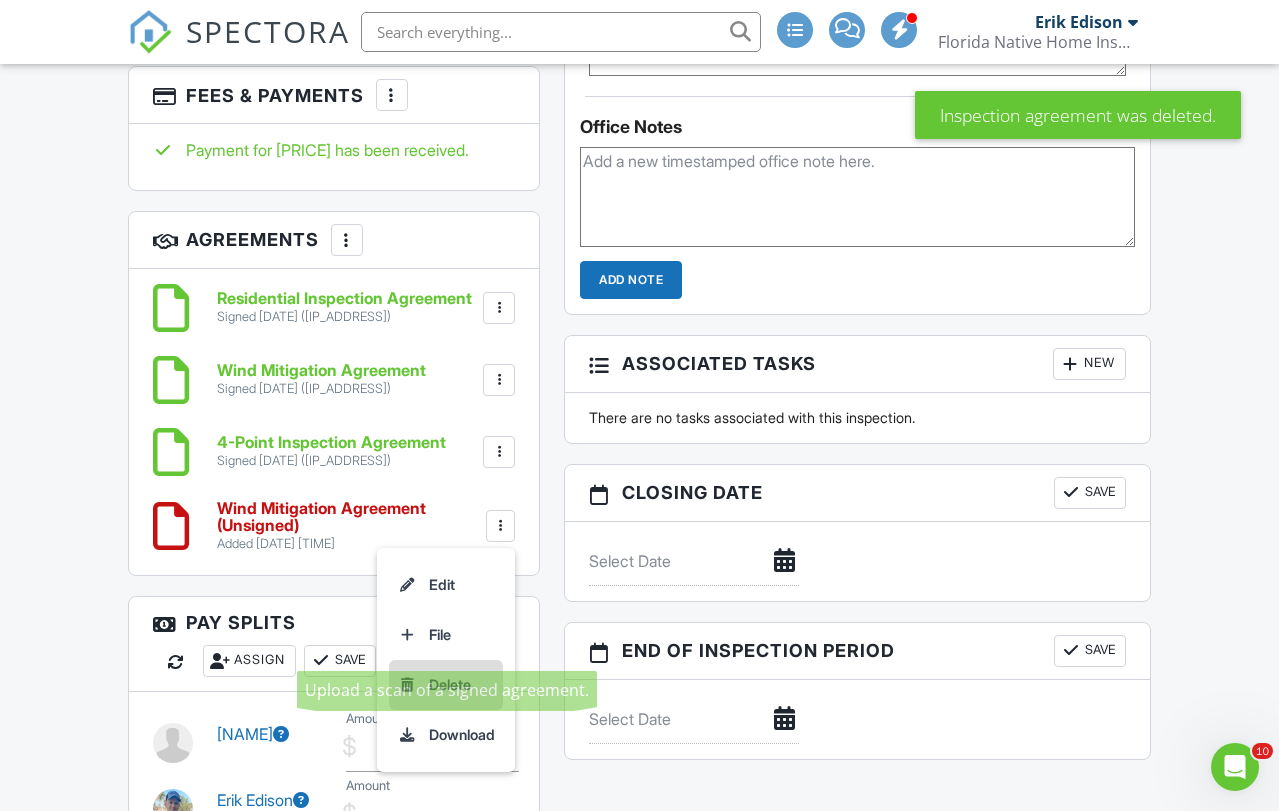 click on "Delete" at bounding box center [446, 685] 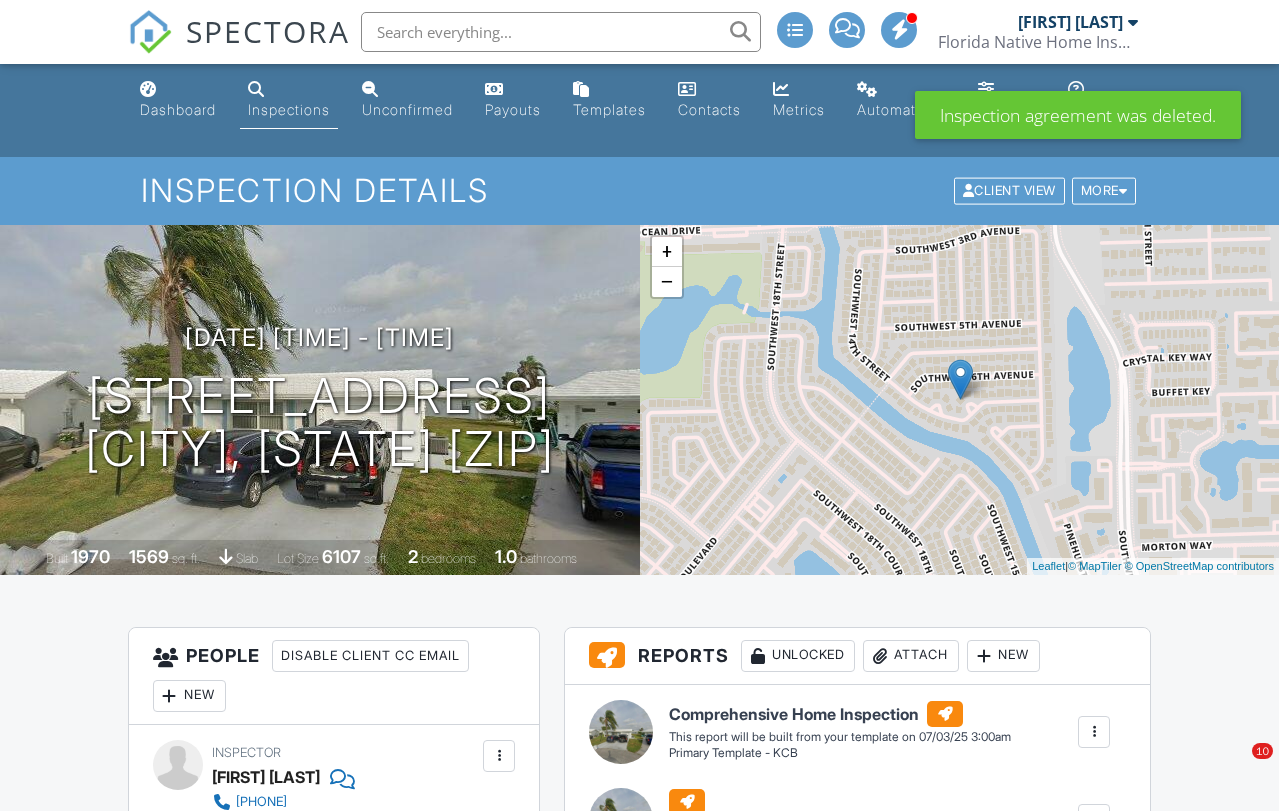 scroll, scrollTop: 0, scrollLeft: 0, axis: both 